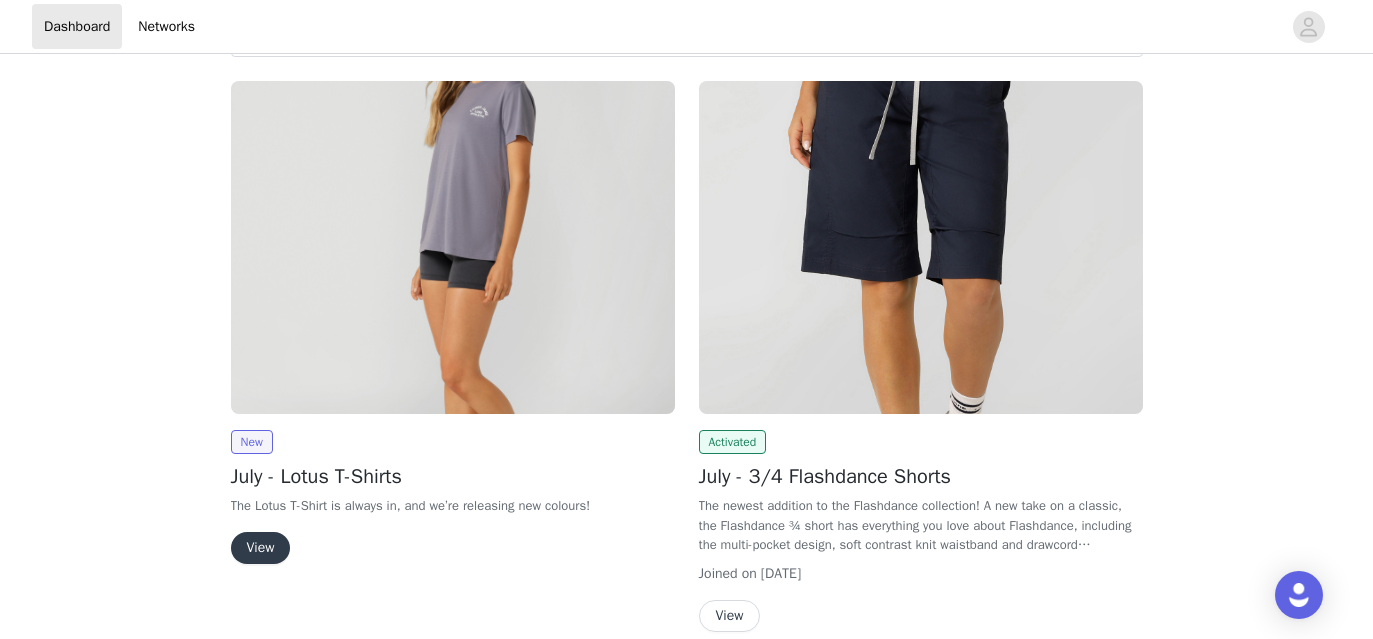 scroll, scrollTop: 119, scrollLeft: 0, axis: vertical 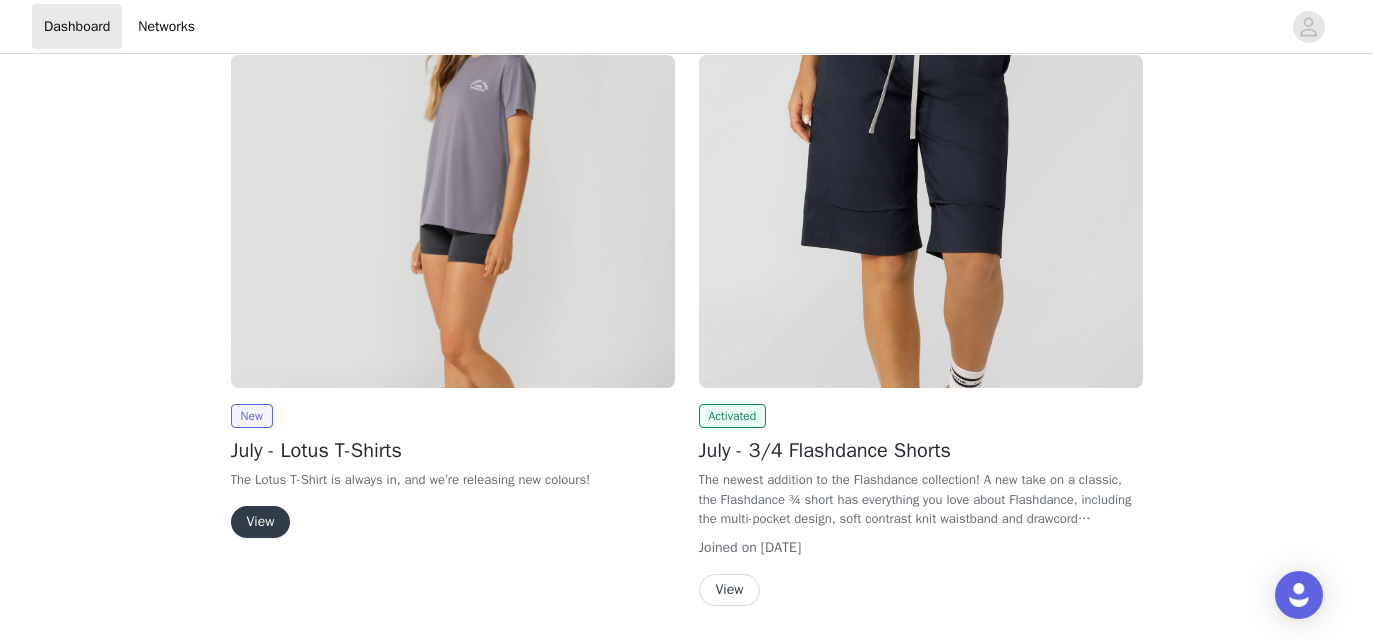 click on "View" at bounding box center (261, 522) 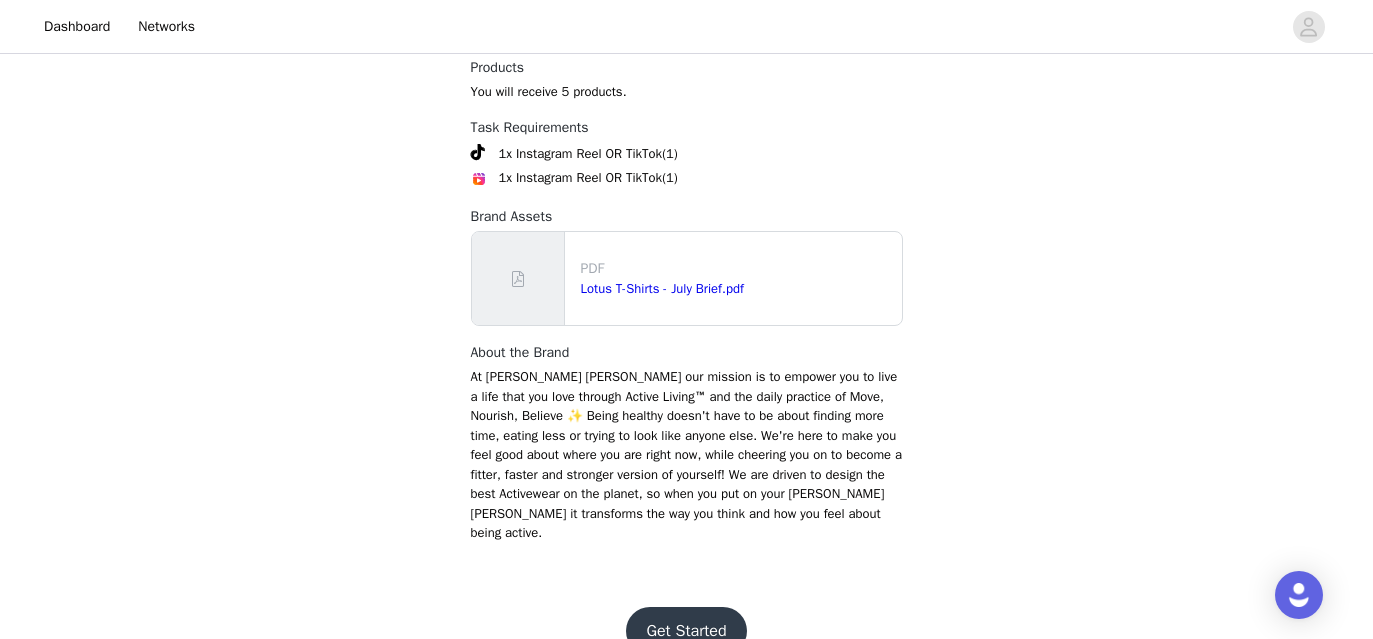 scroll, scrollTop: 931, scrollLeft: 0, axis: vertical 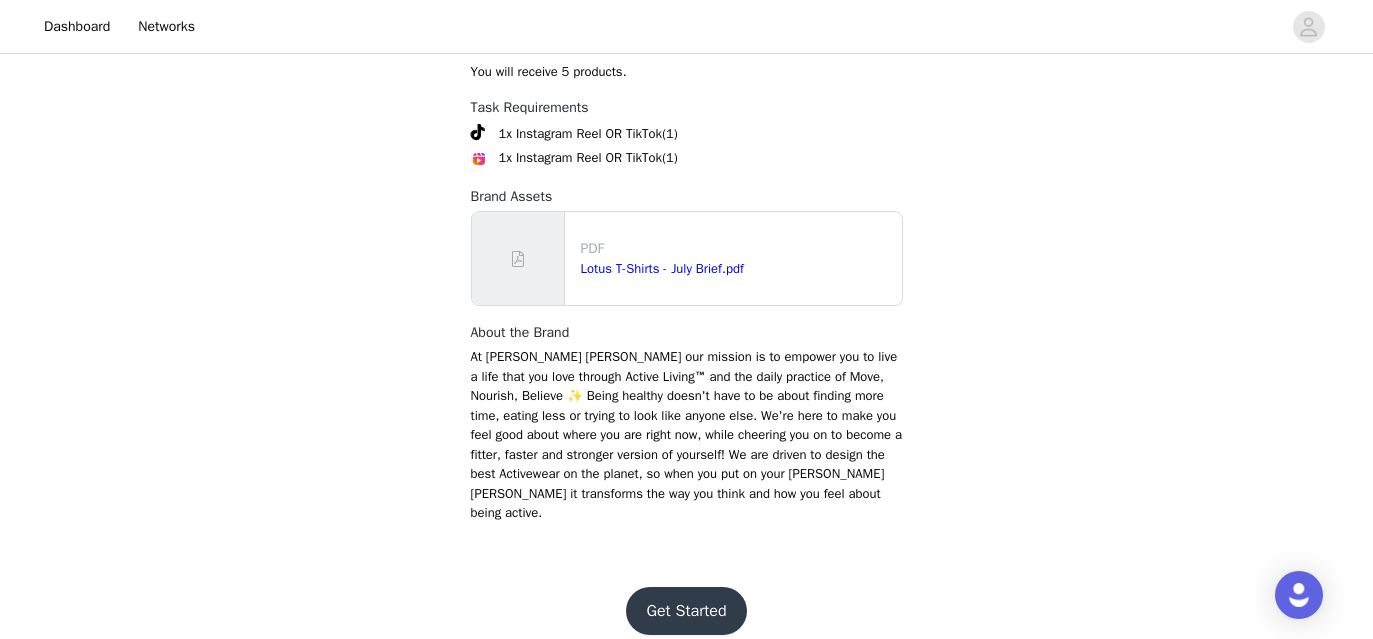 click on "Get Started" at bounding box center (686, 611) 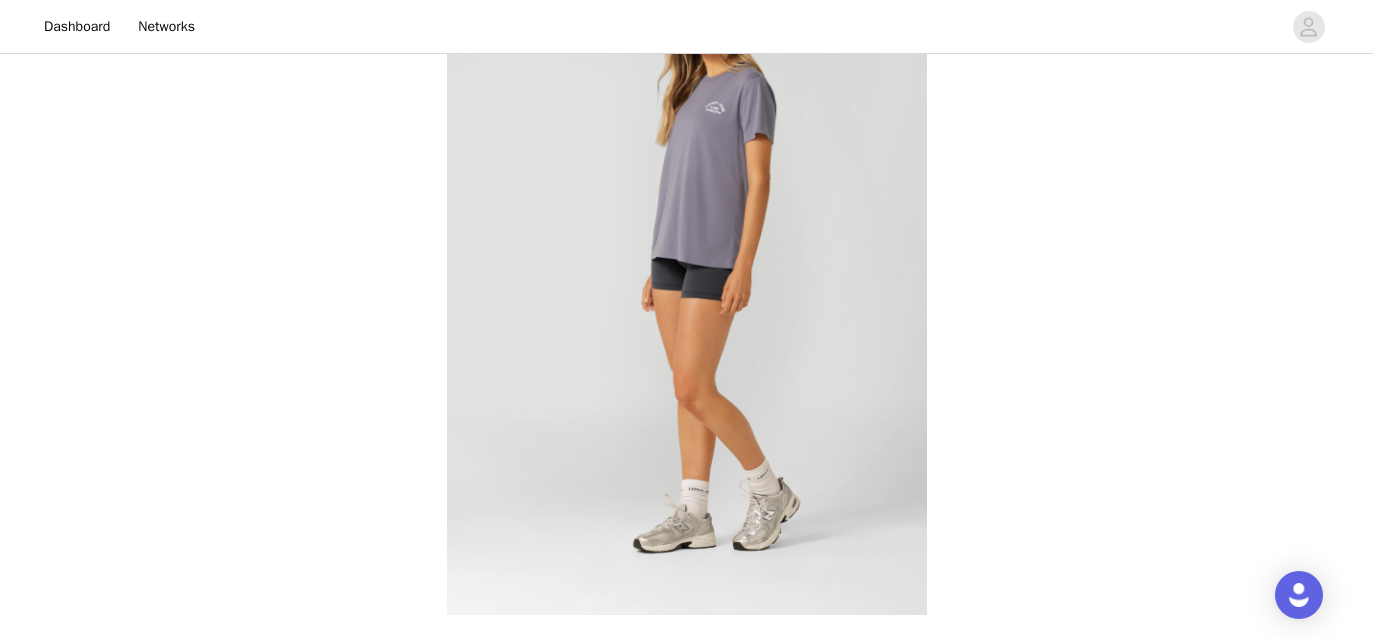 scroll, scrollTop: 931, scrollLeft: 0, axis: vertical 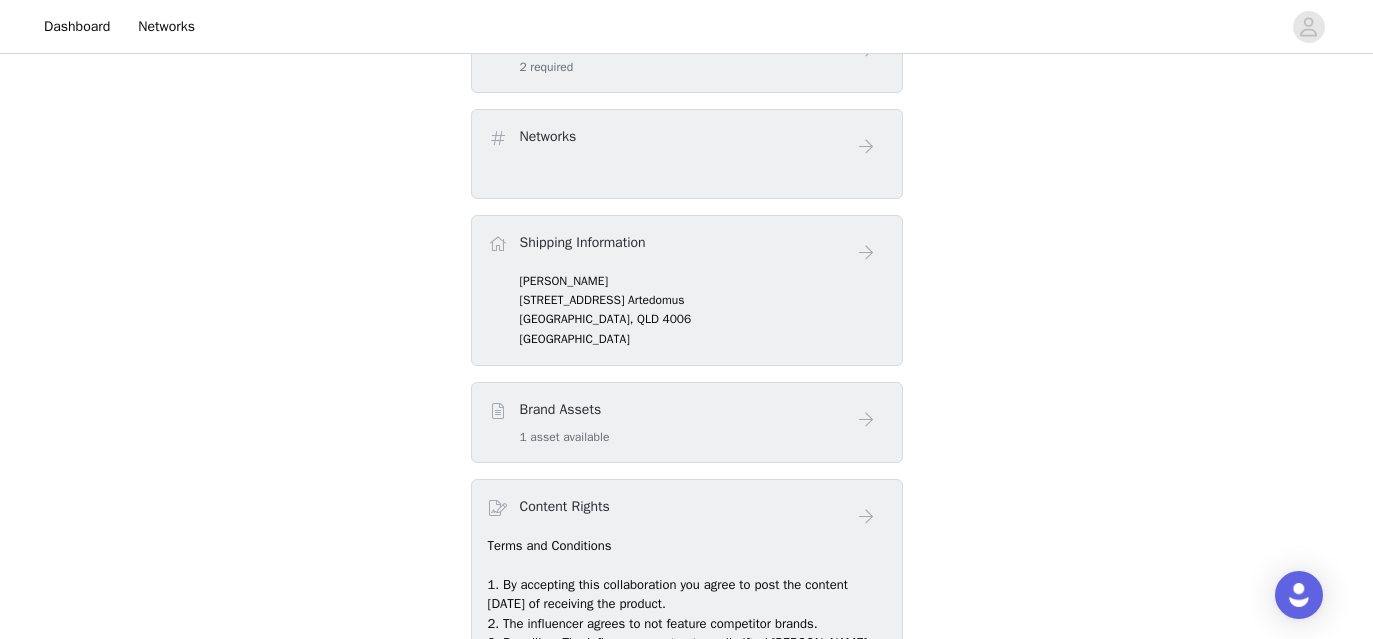 click on "Brand Assets   1 asset available" at bounding box center (565, 422) 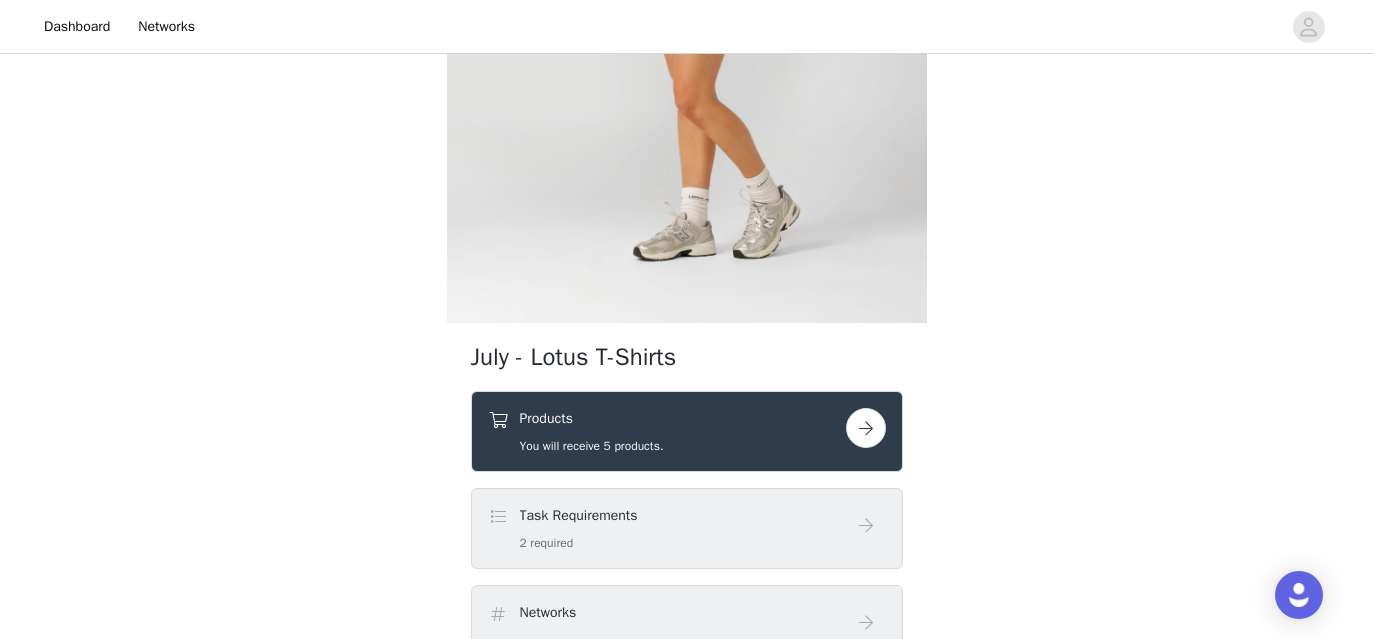 scroll, scrollTop: 461, scrollLeft: 0, axis: vertical 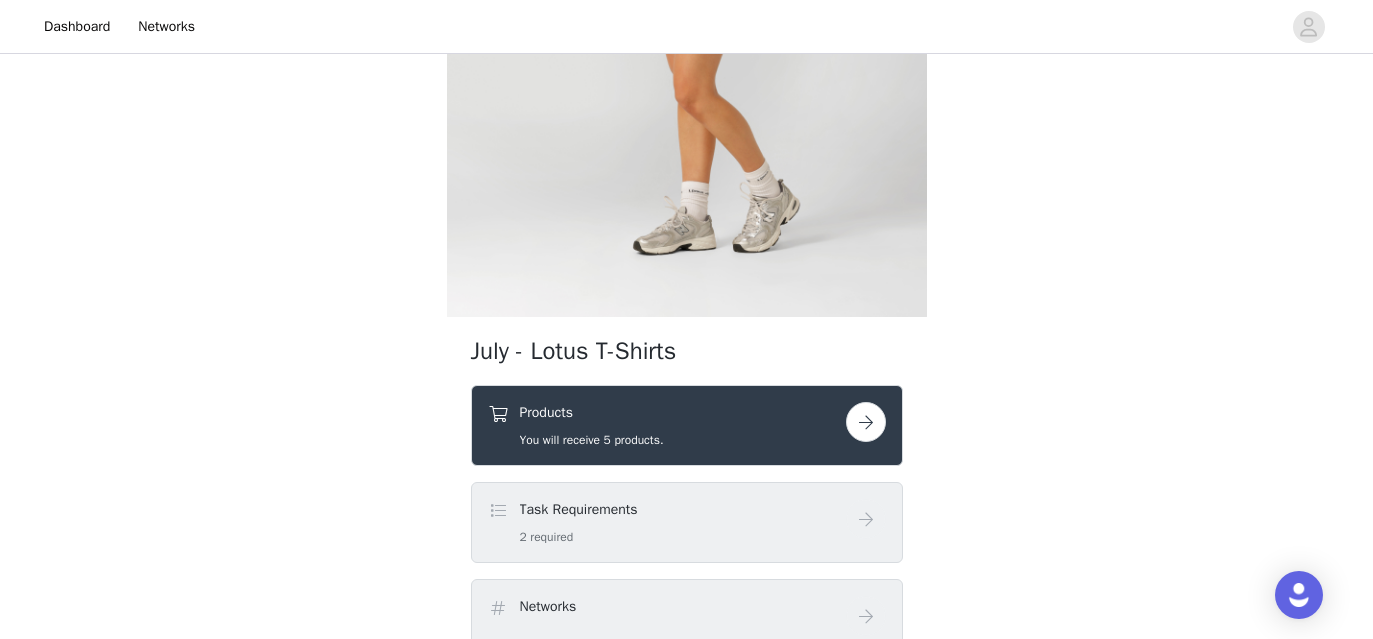 click at bounding box center (866, 422) 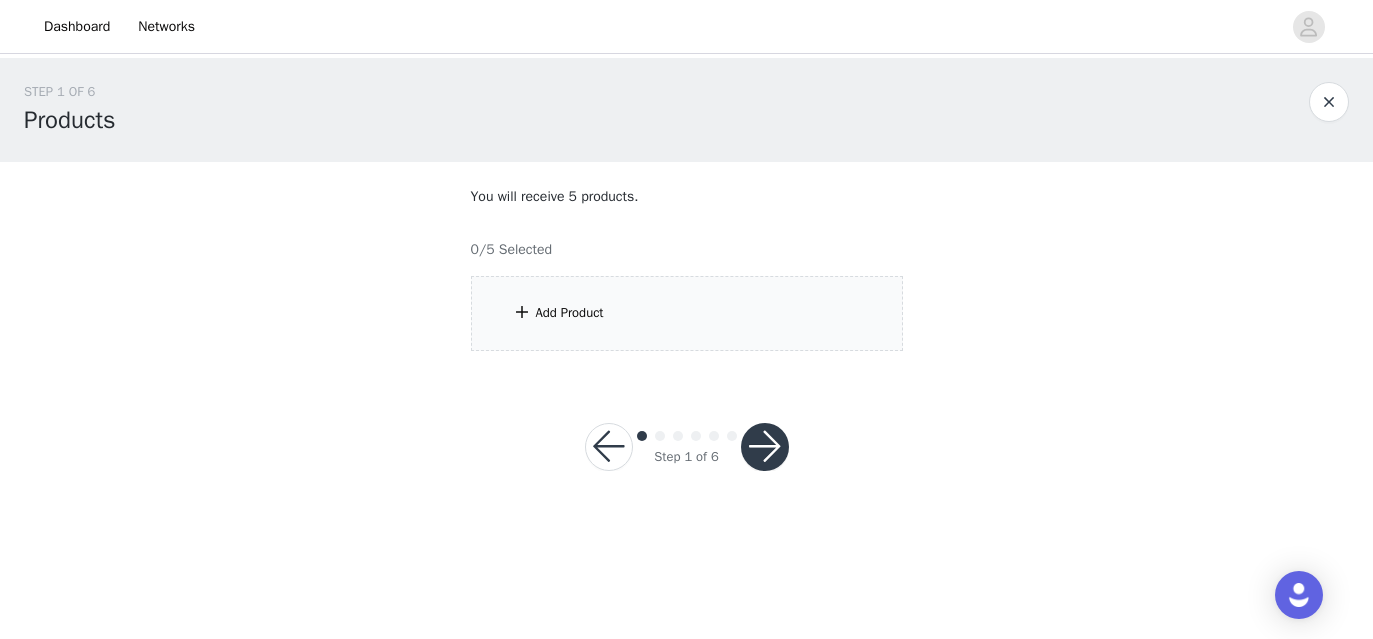click on "Add Product" at bounding box center (687, 313) 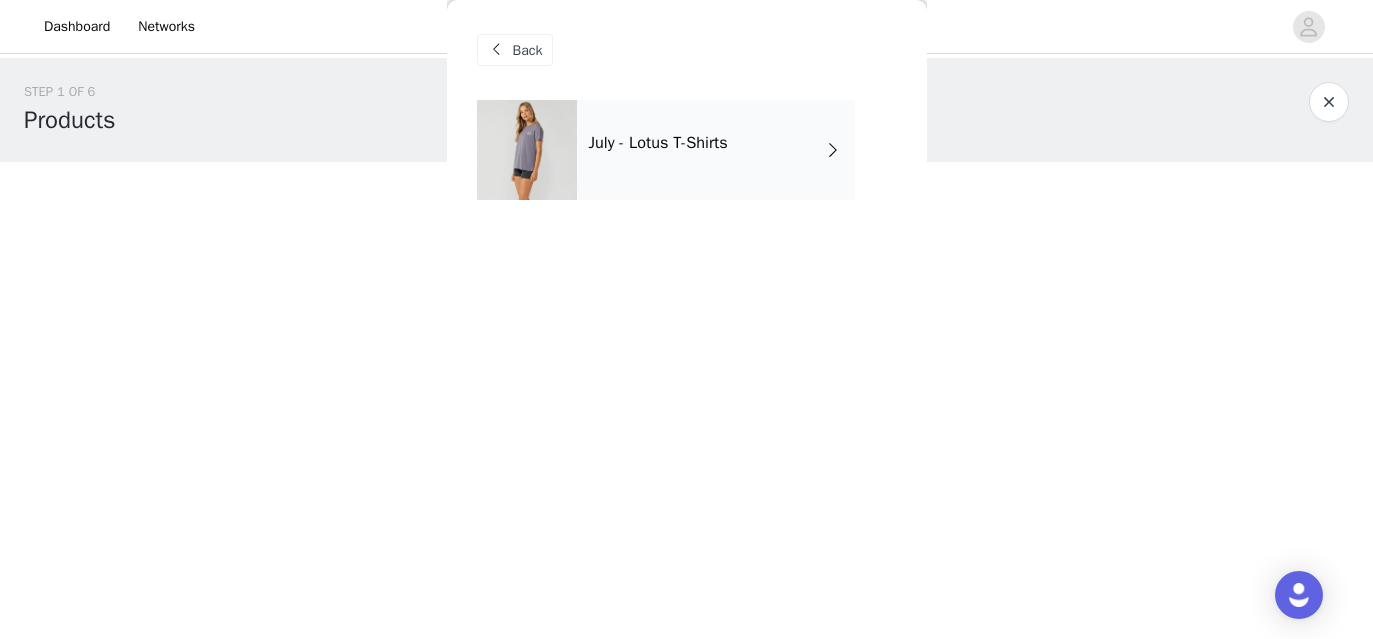 click on "July - Lotus T-Shirts" at bounding box center (716, 150) 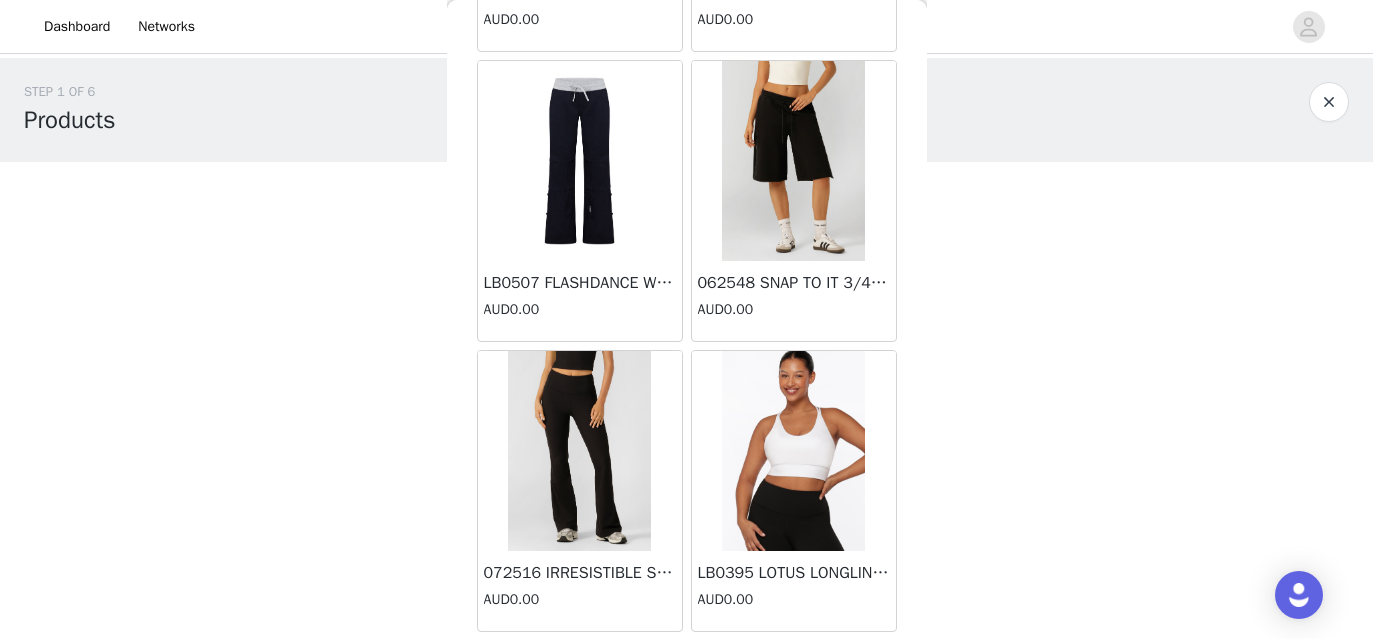 scroll, scrollTop: 1187, scrollLeft: 0, axis: vertical 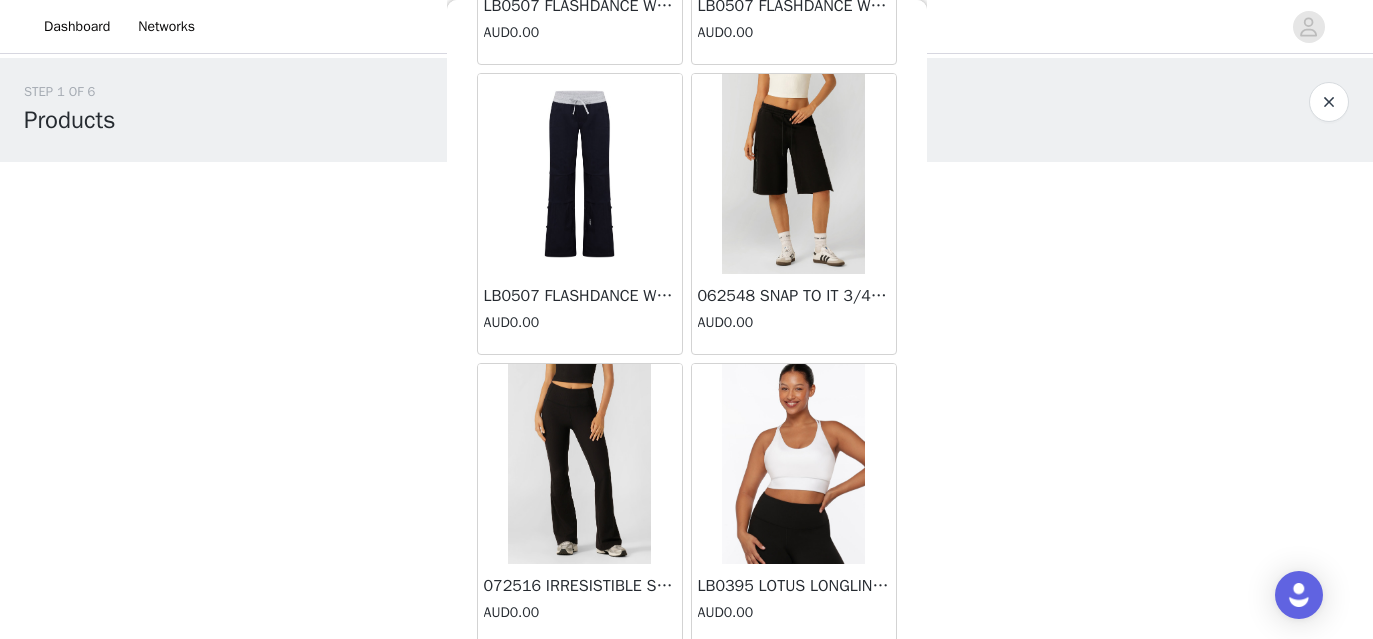 click at bounding box center (579, 464) 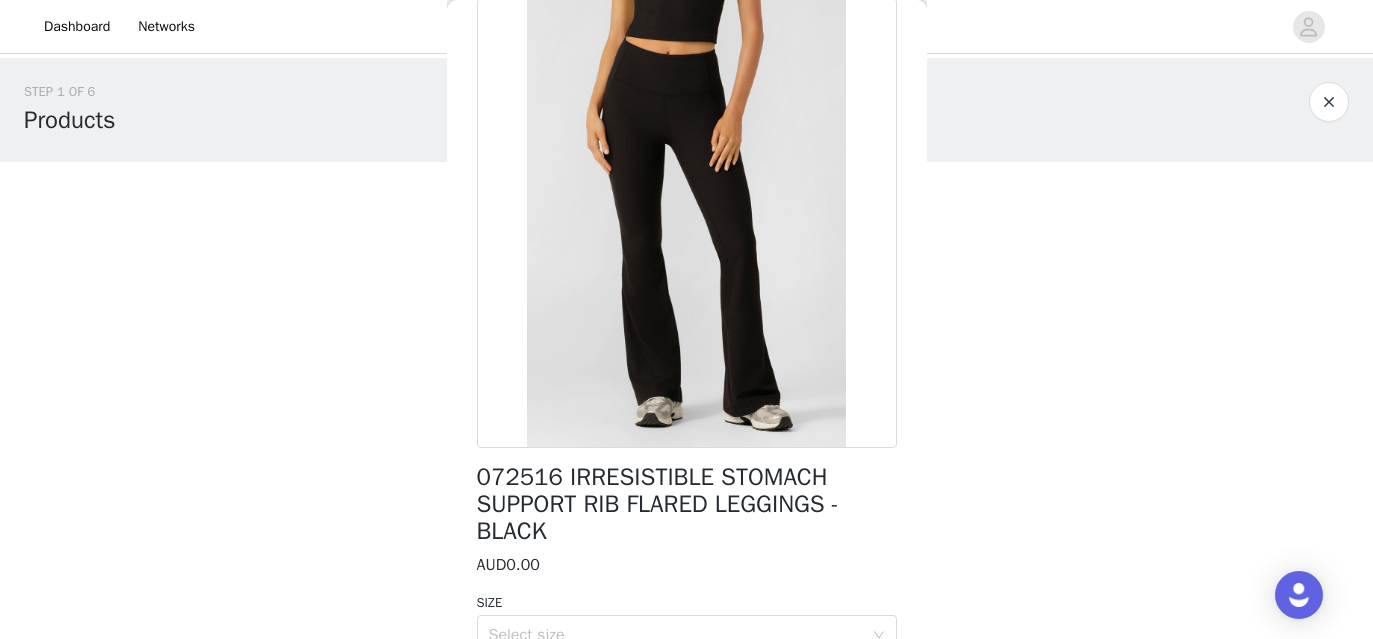 scroll, scrollTop: 0, scrollLeft: 0, axis: both 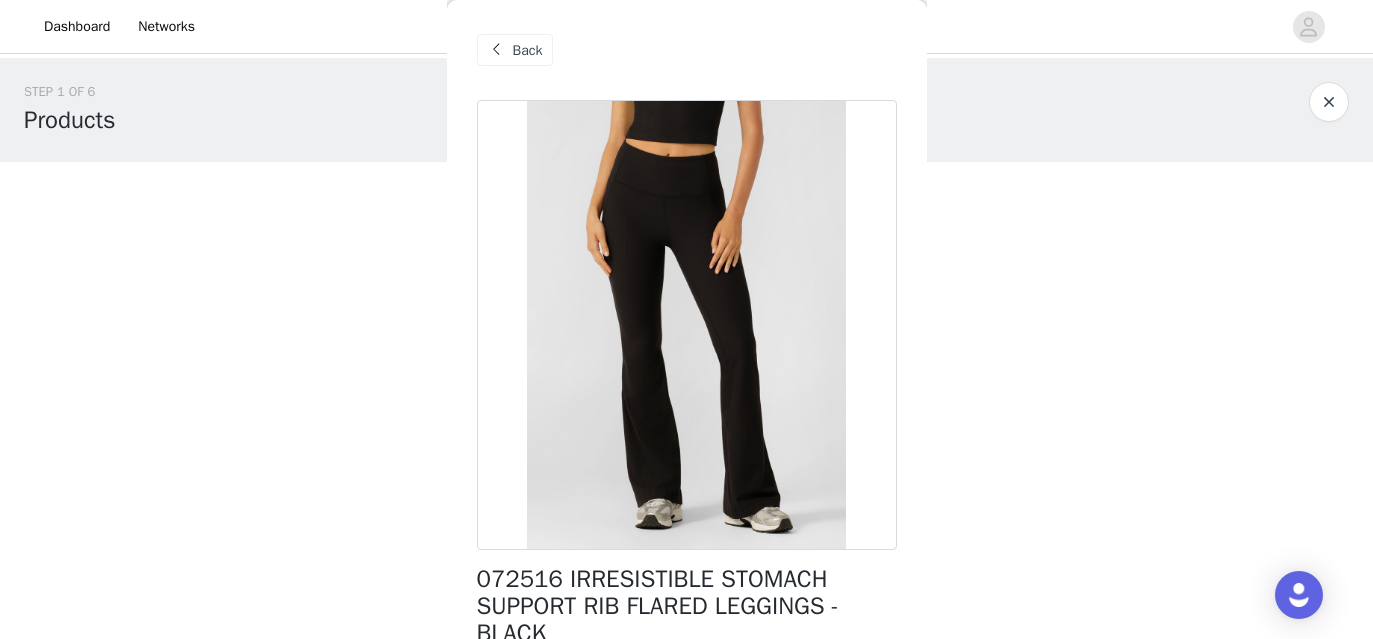 click on "Back" at bounding box center [528, 50] 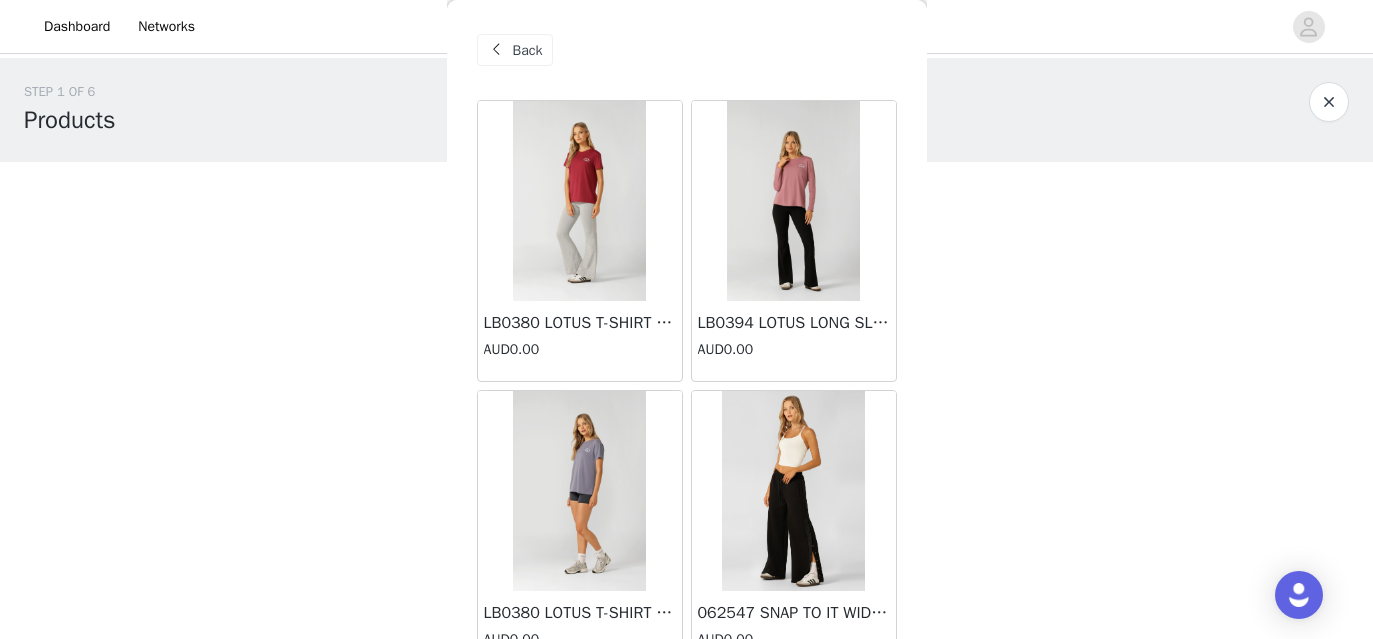 click on "LB0394 LOTUS LONG SLEEVE TOP - [PERSON_NAME] ICING" at bounding box center [794, 323] 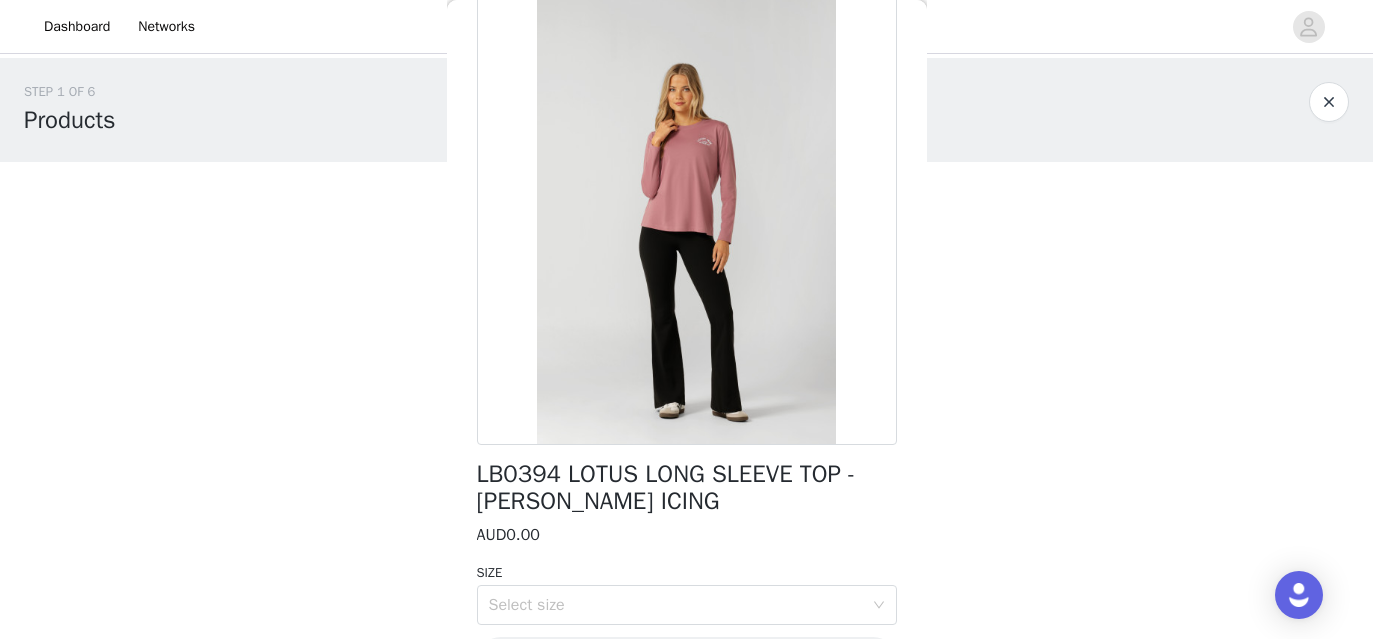 scroll, scrollTop: 0, scrollLeft: 0, axis: both 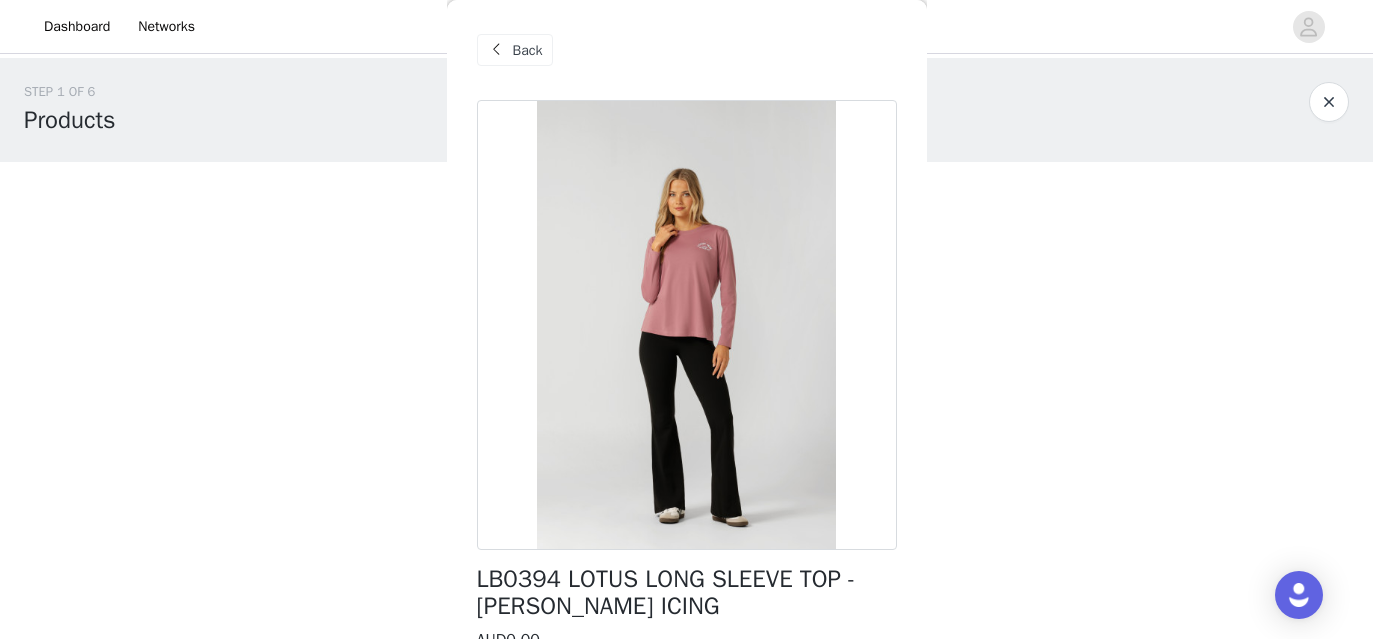 click on "Back" at bounding box center [528, 50] 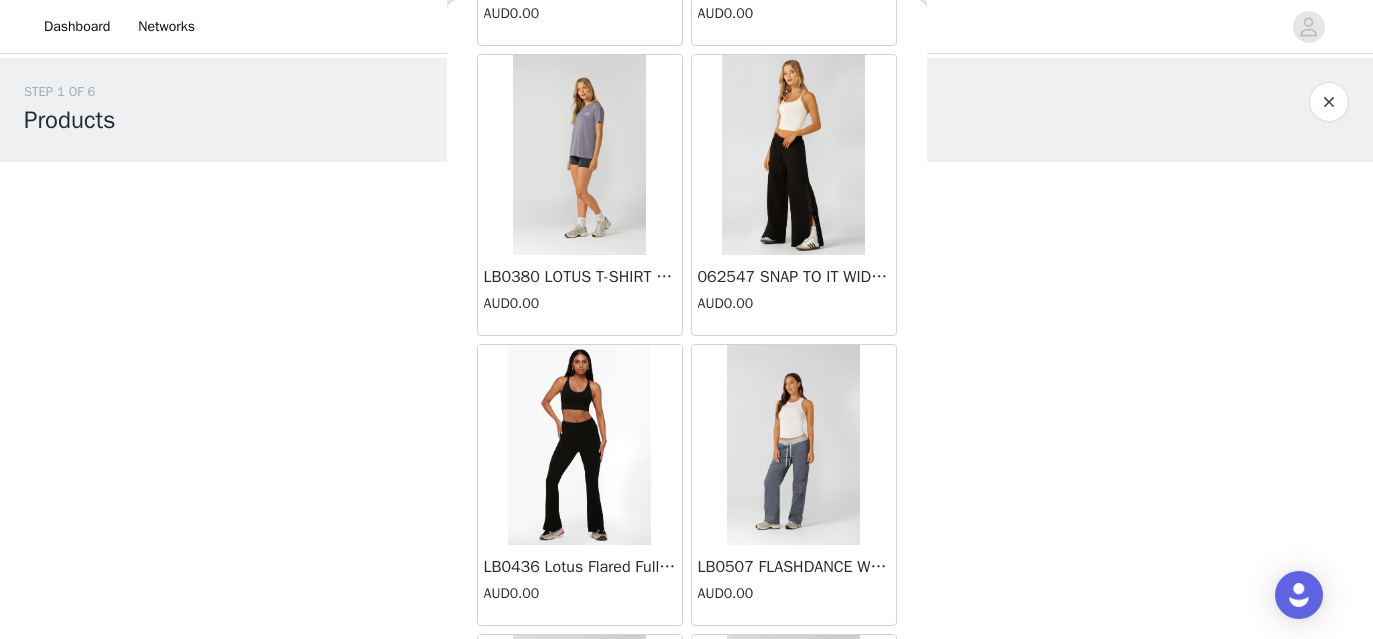 scroll, scrollTop: 356, scrollLeft: 0, axis: vertical 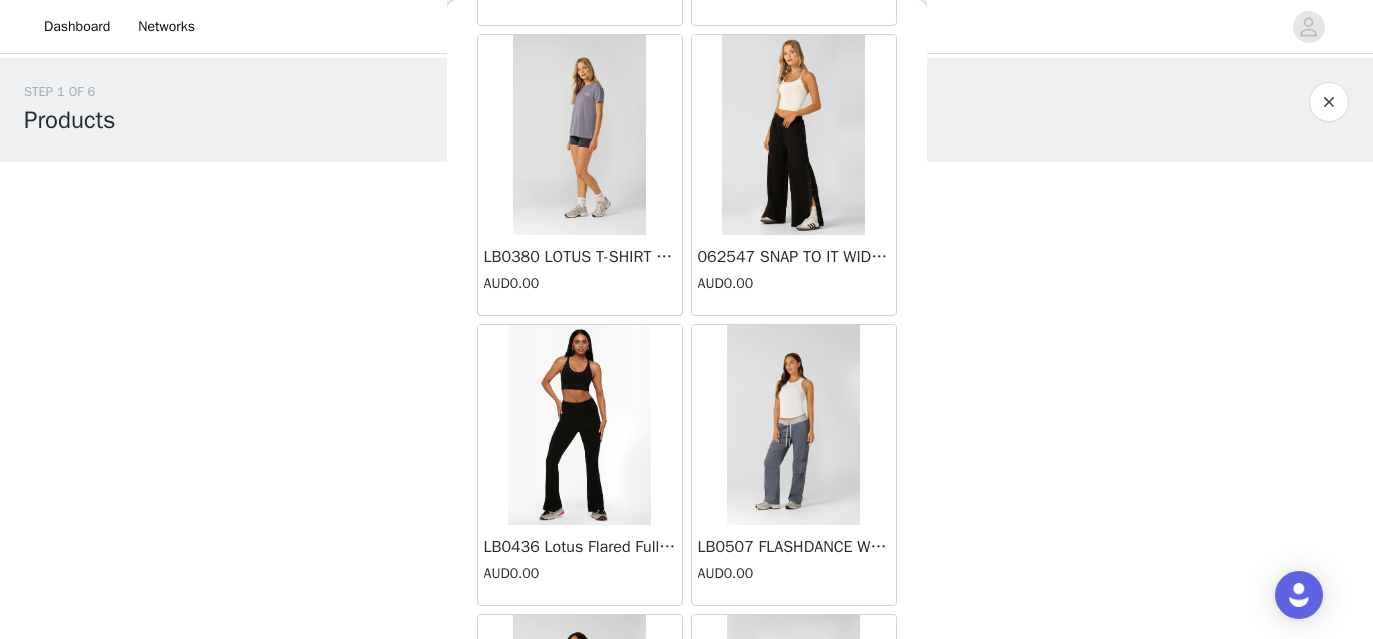 click at bounding box center [579, 425] 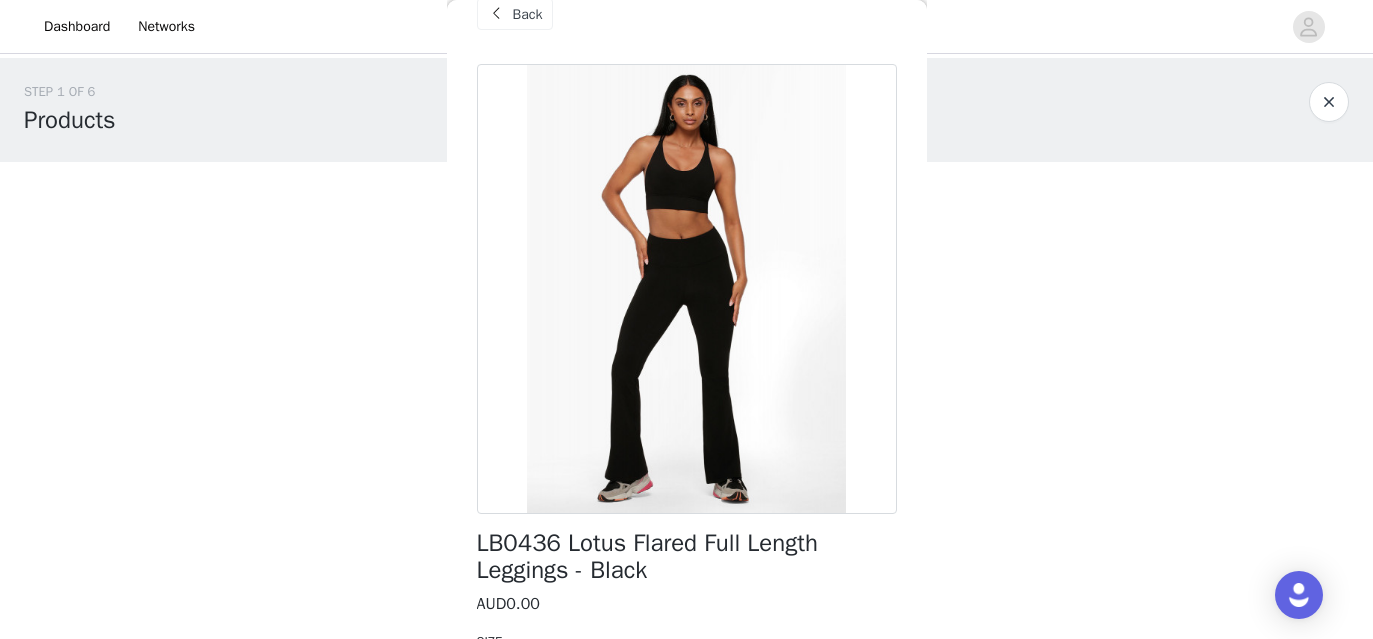 scroll, scrollTop: 0, scrollLeft: 0, axis: both 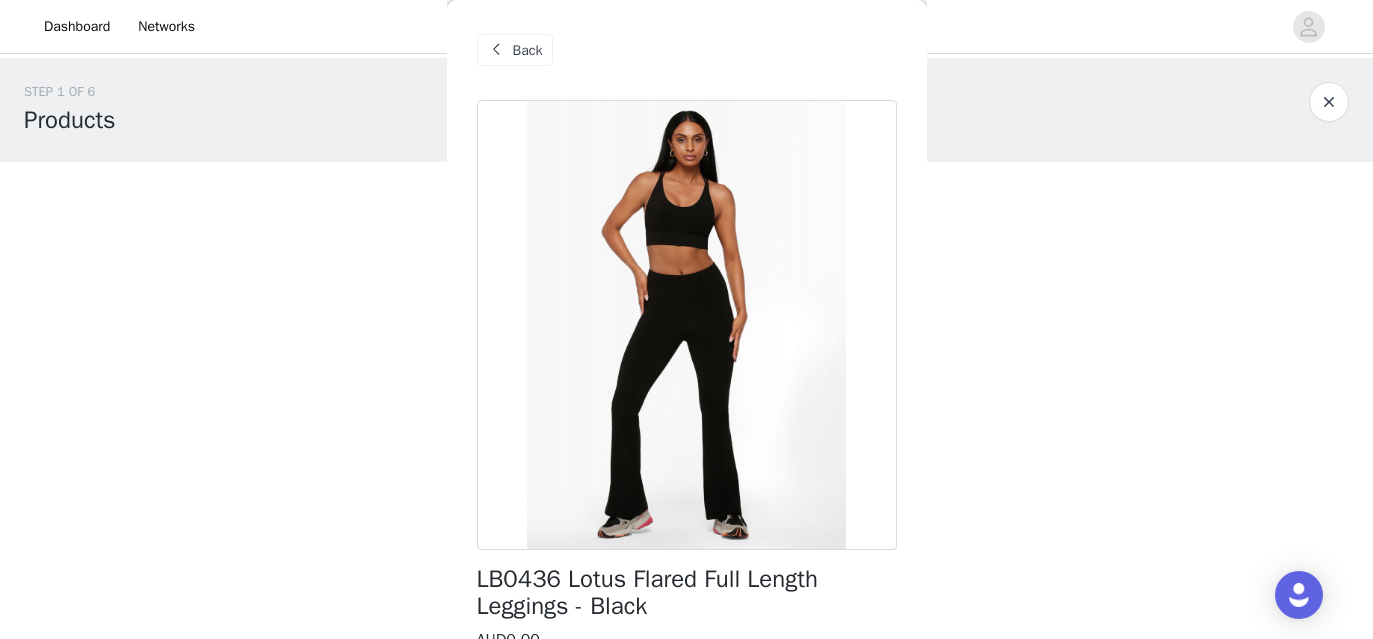 click on "Back" at bounding box center (528, 50) 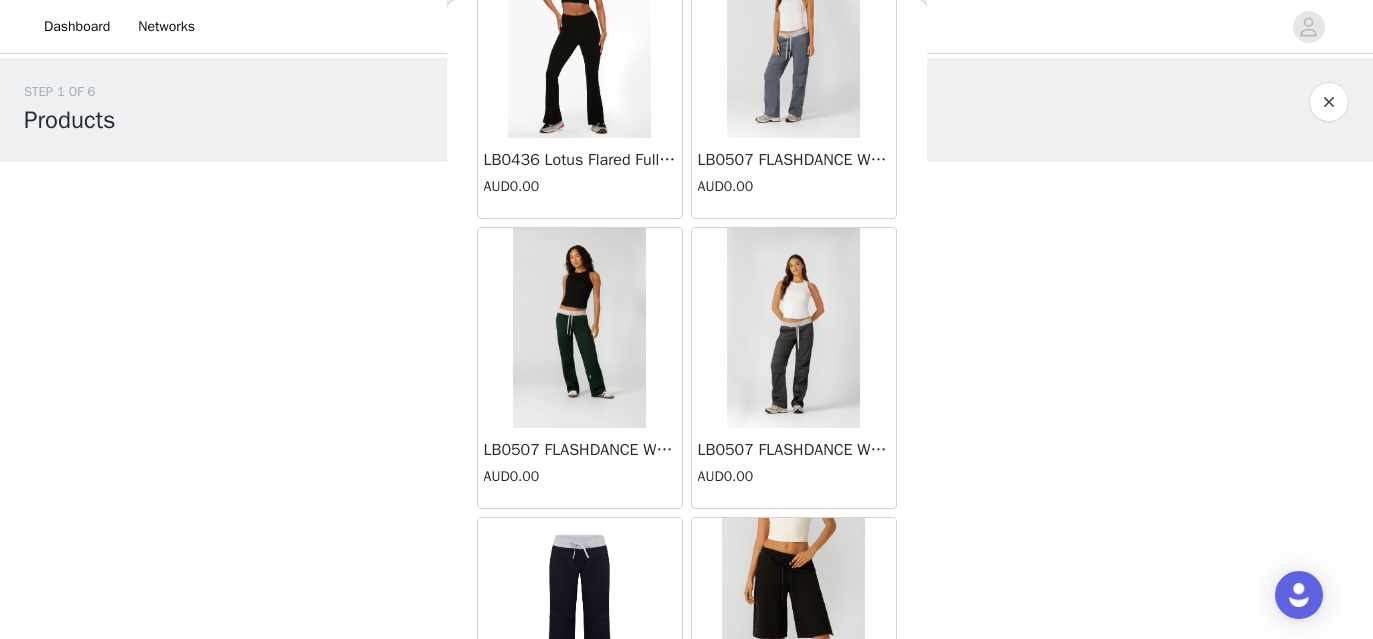 scroll, scrollTop: 957, scrollLeft: 0, axis: vertical 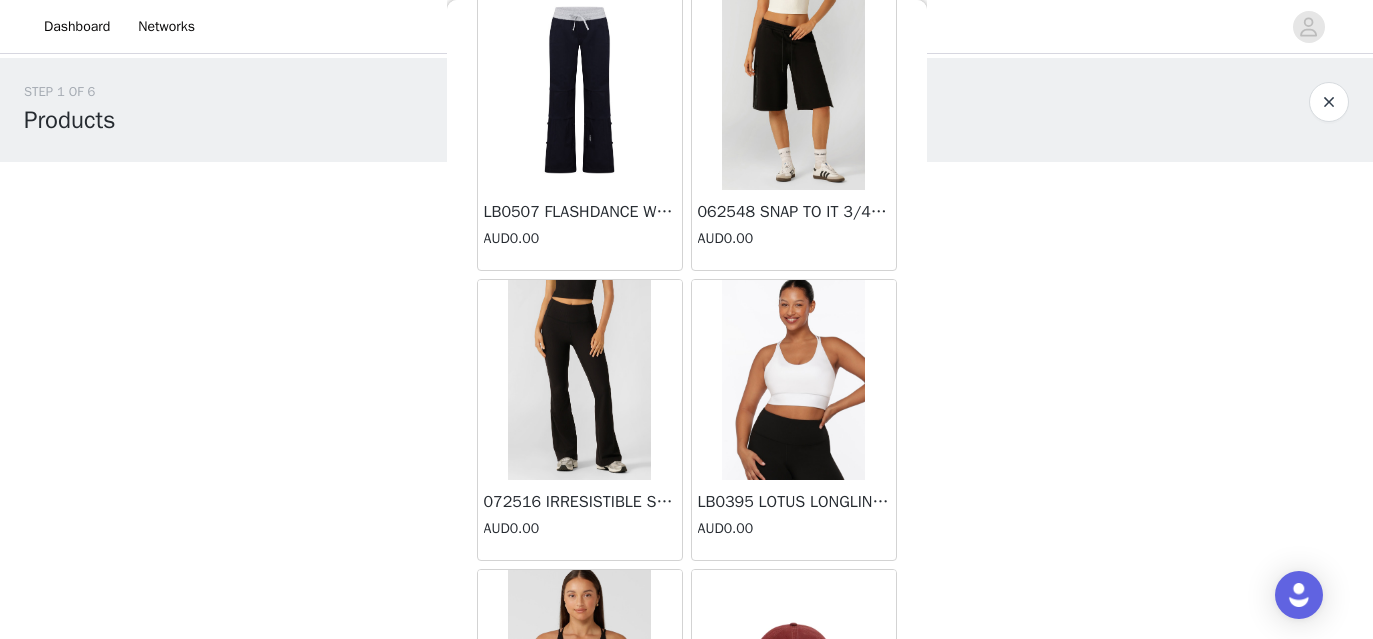 click at bounding box center (579, 380) 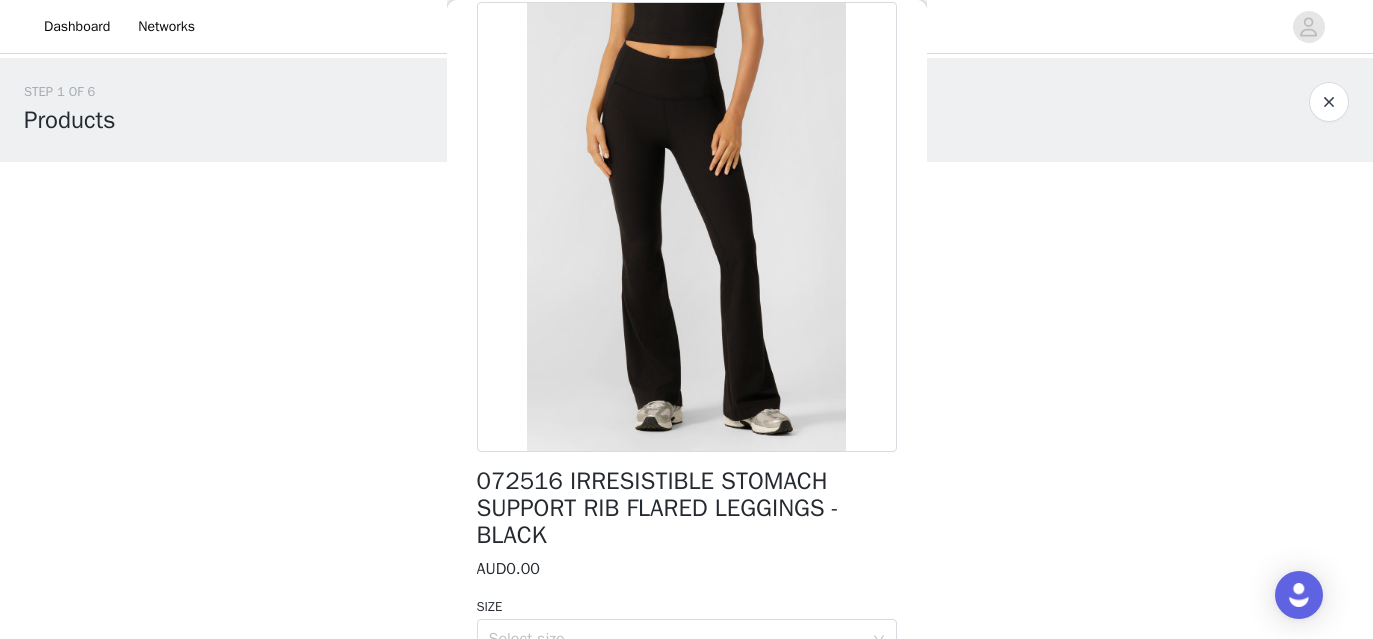 scroll, scrollTop: 0, scrollLeft: 0, axis: both 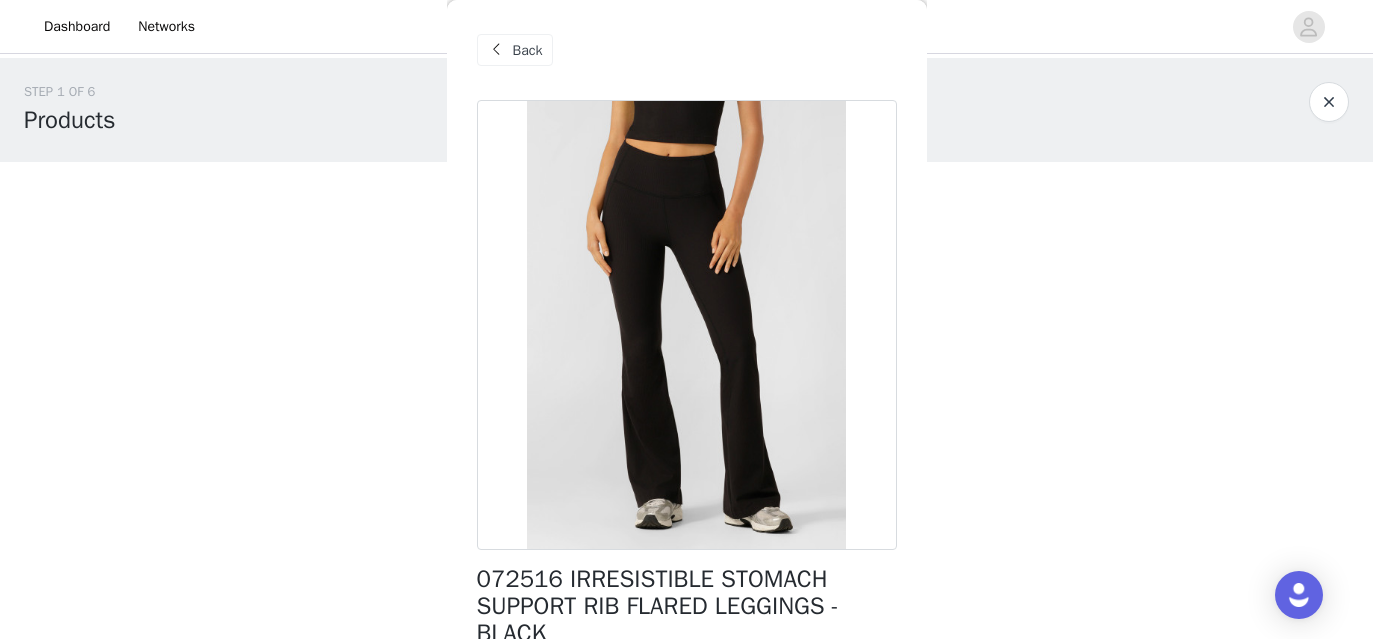 click on "Back" at bounding box center (528, 50) 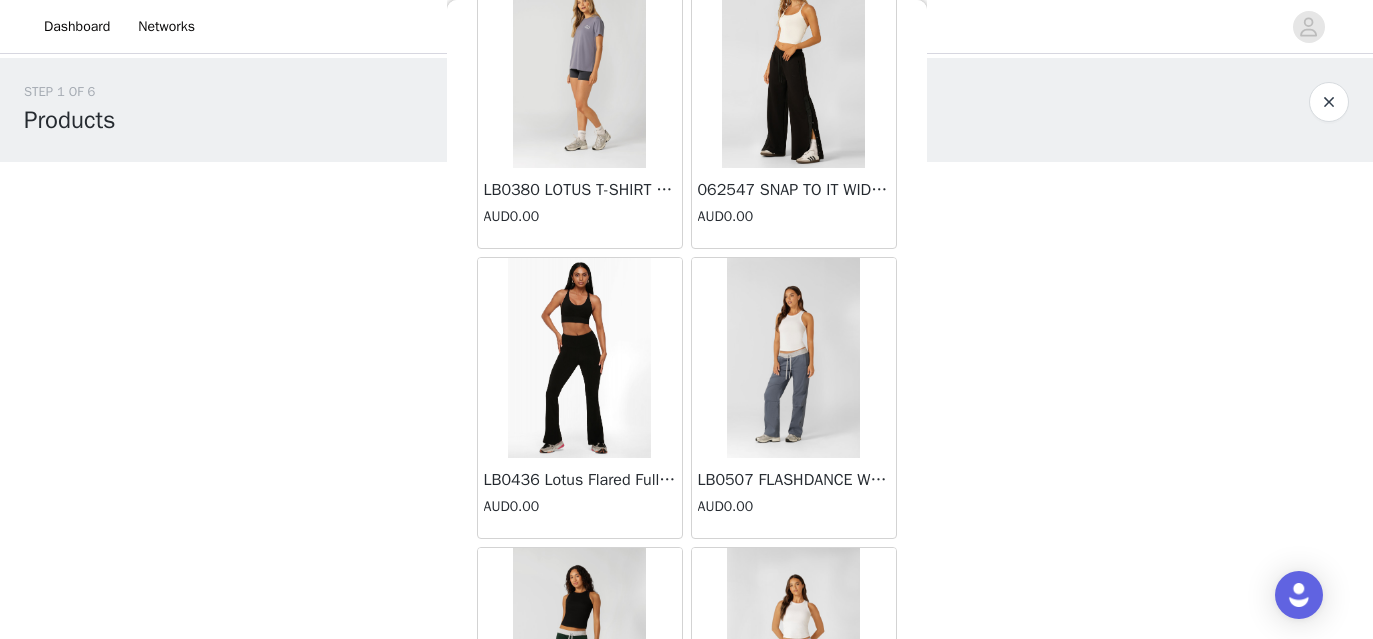 click at bounding box center [579, 358] 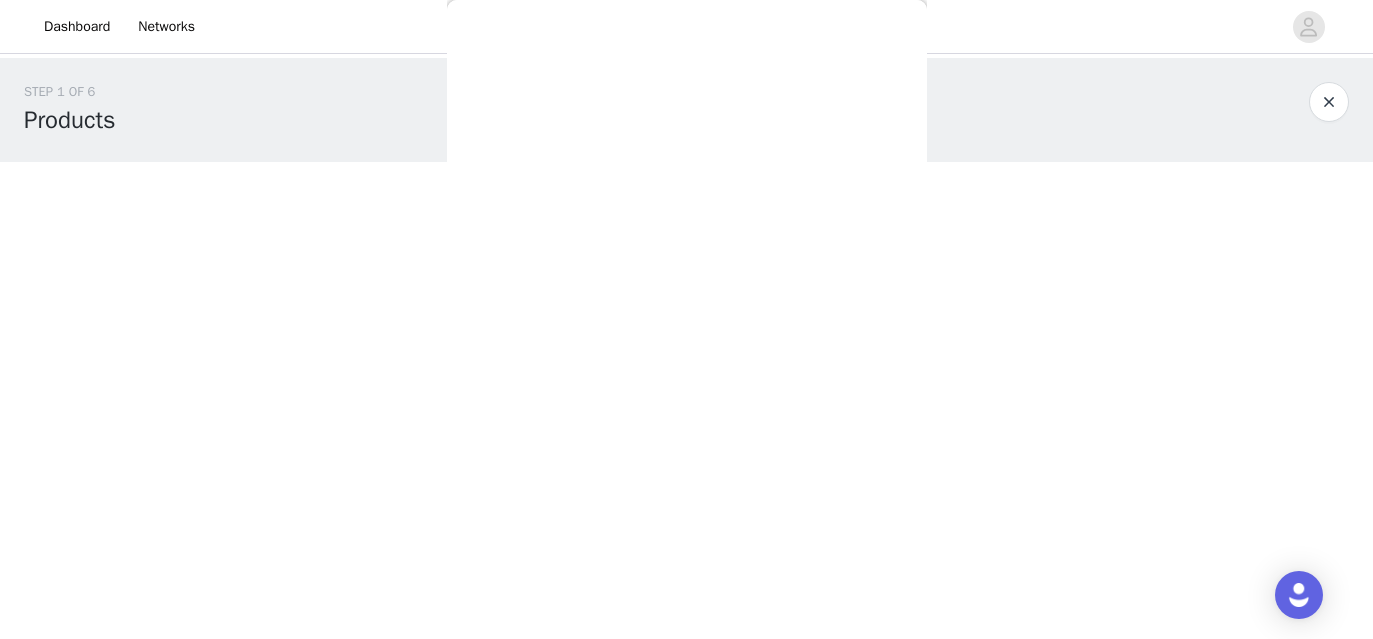 scroll, scrollTop: 174, scrollLeft: 0, axis: vertical 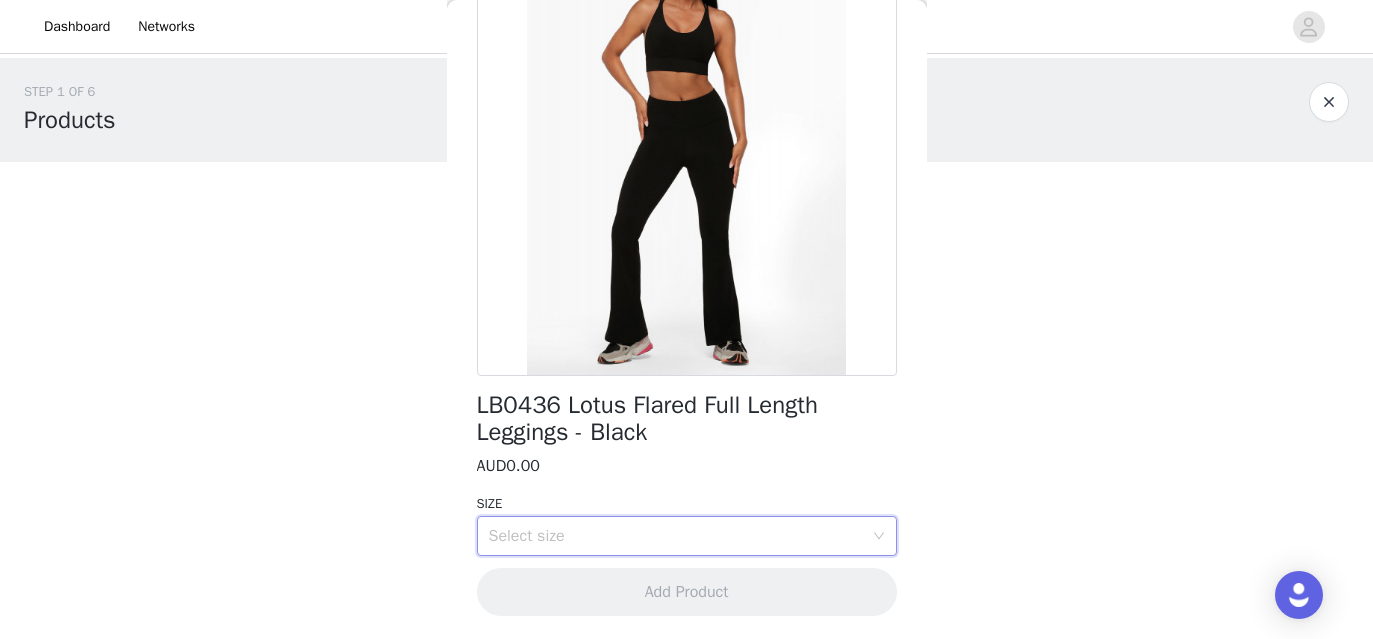 click on "Select size" at bounding box center [680, 536] 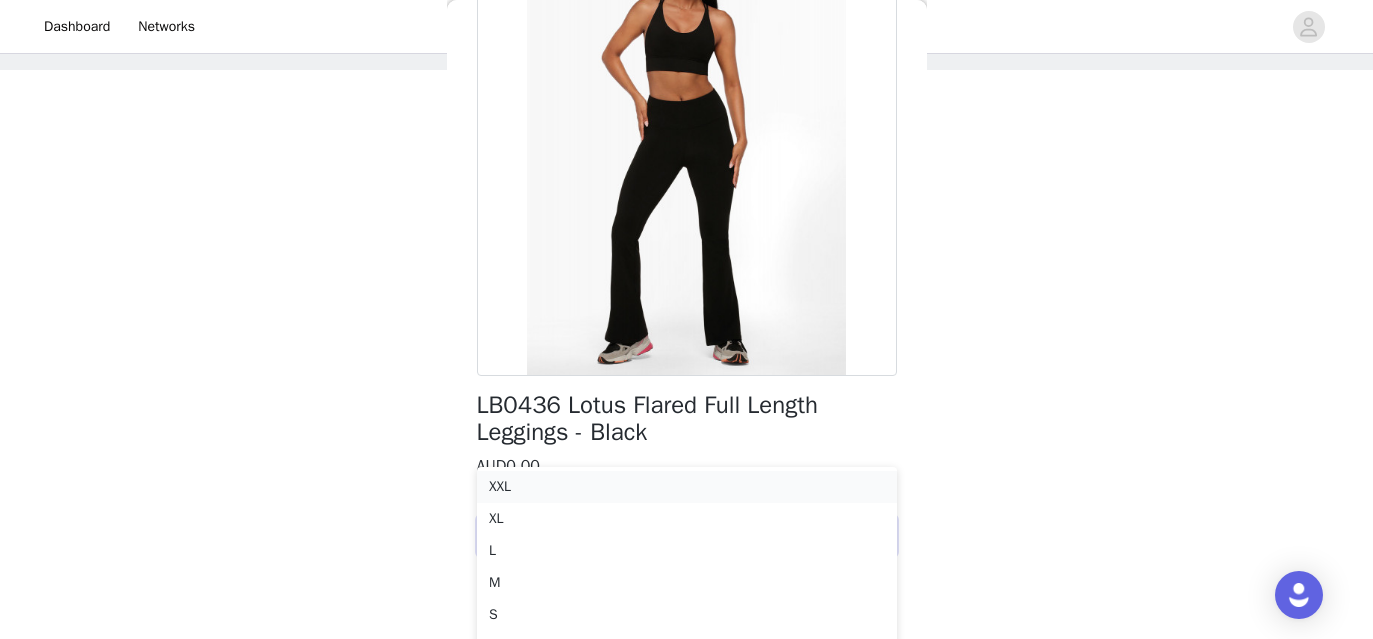 scroll, scrollTop: 93, scrollLeft: 0, axis: vertical 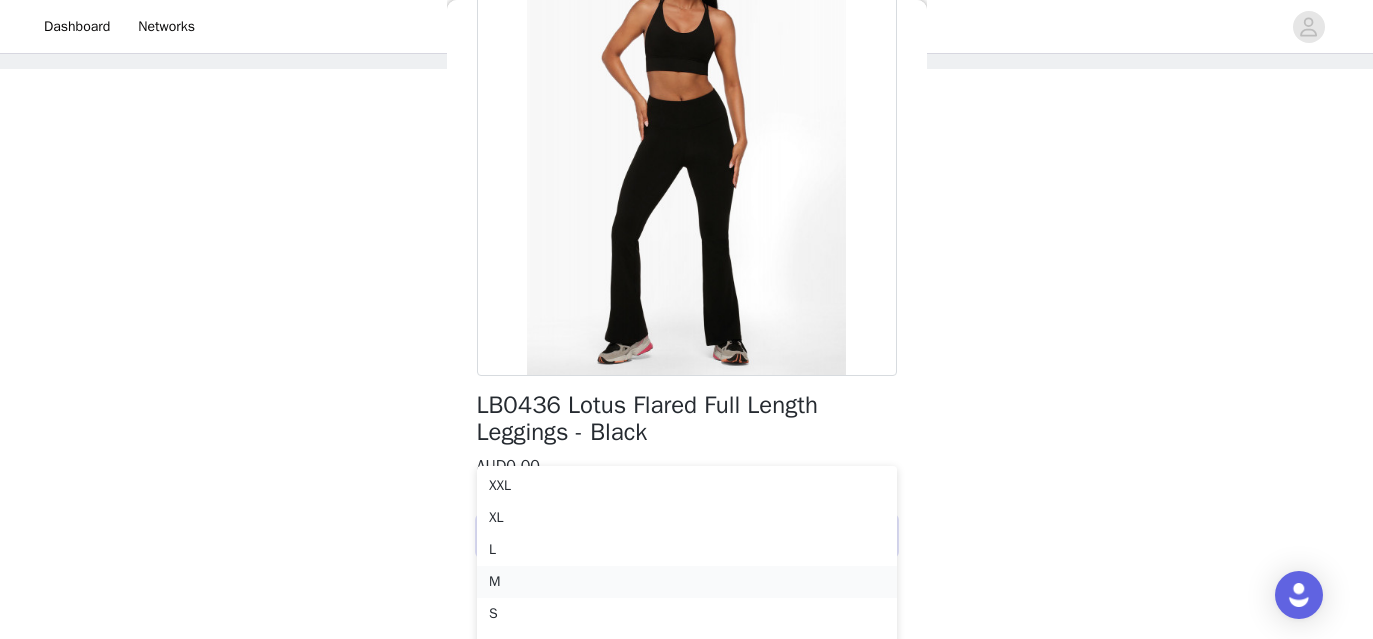 click on "M" at bounding box center (687, 582) 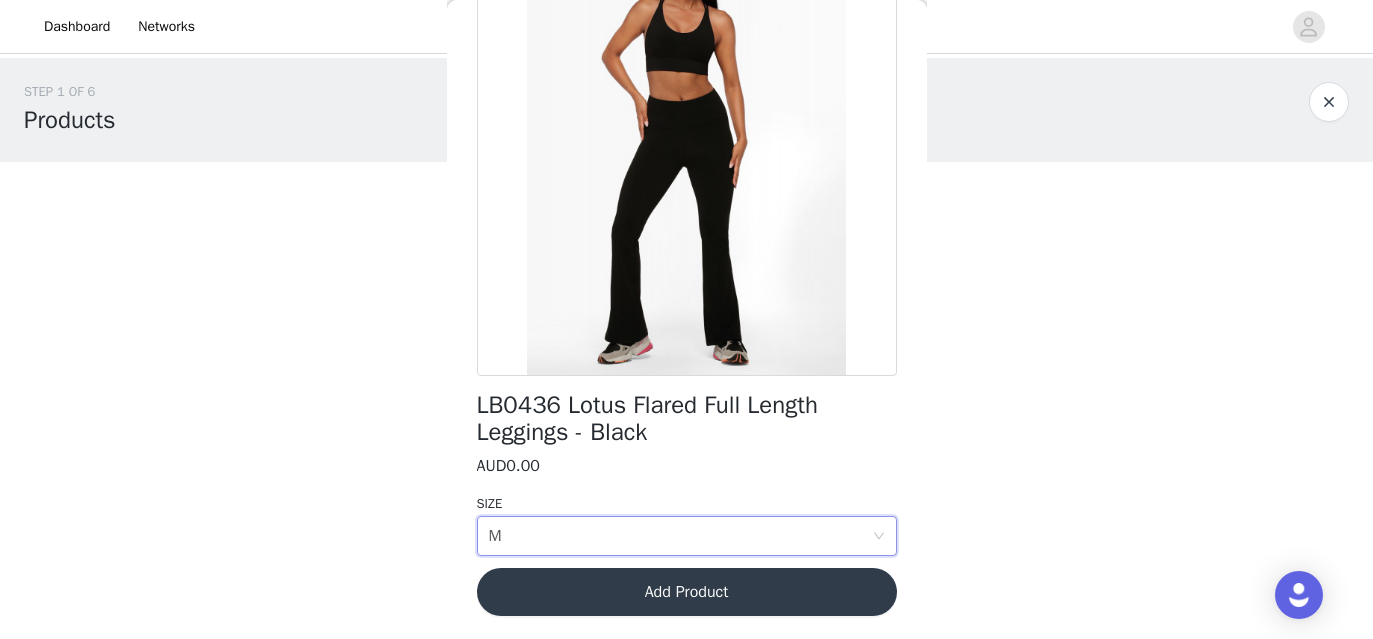 scroll, scrollTop: 0, scrollLeft: 0, axis: both 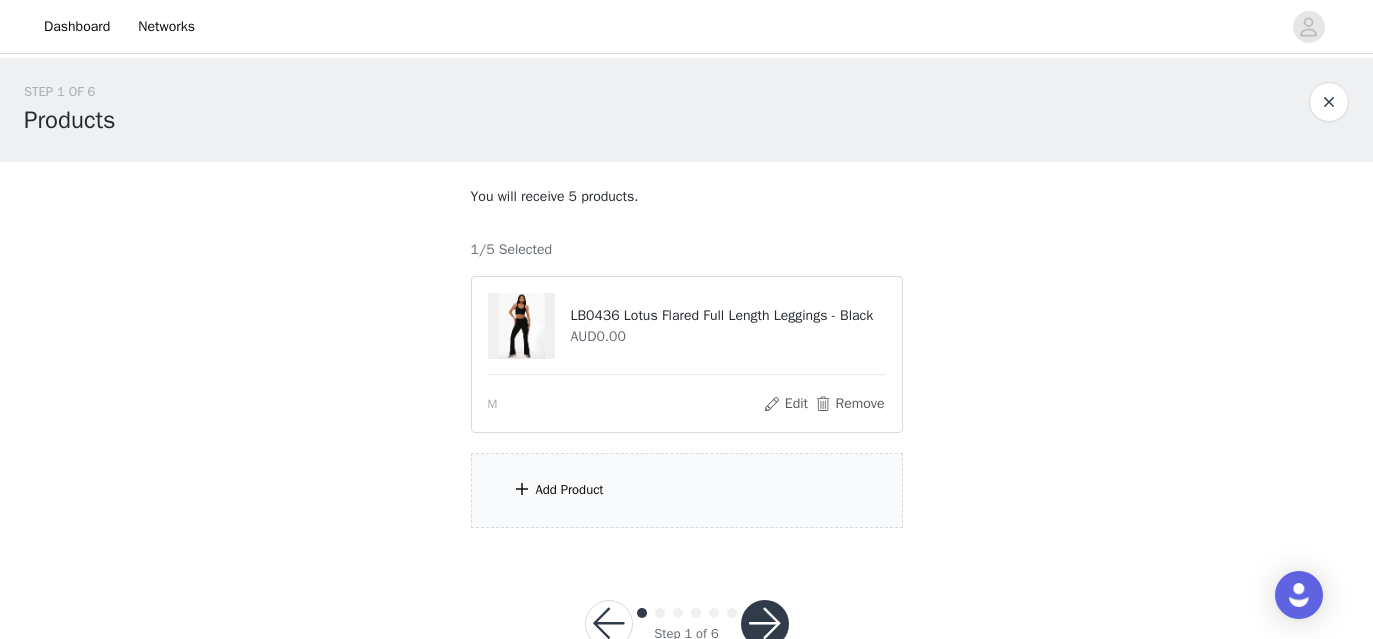 click on "Add Product" at bounding box center [687, 490] 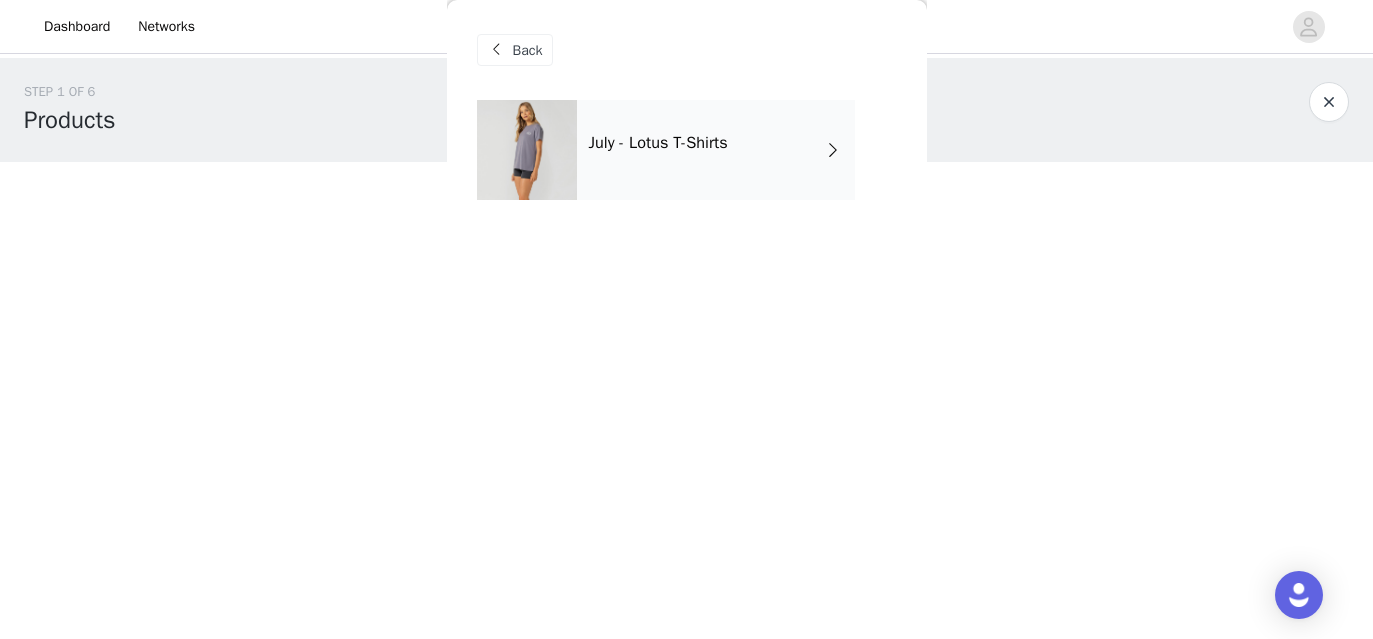 click on "July - Lotus T-Shirts" at bounding box center [658, 143] 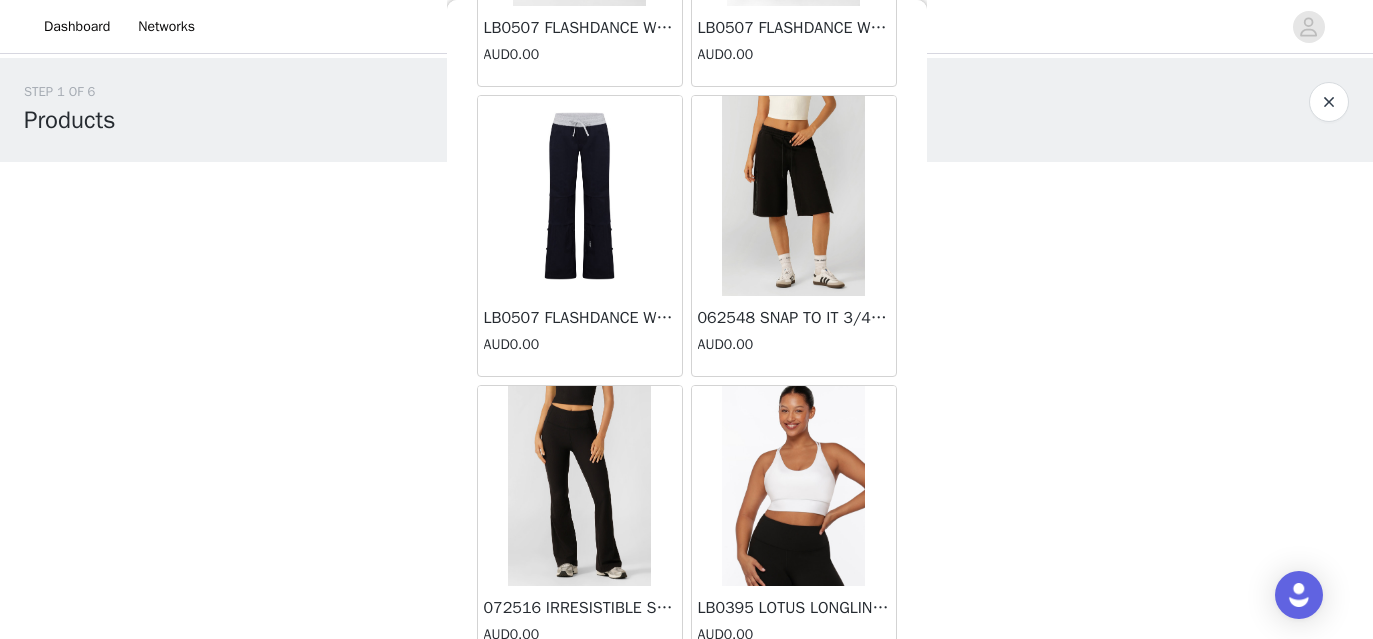 scroll, scrollTop: 1354, scrollLeft: 0, axis: vertical 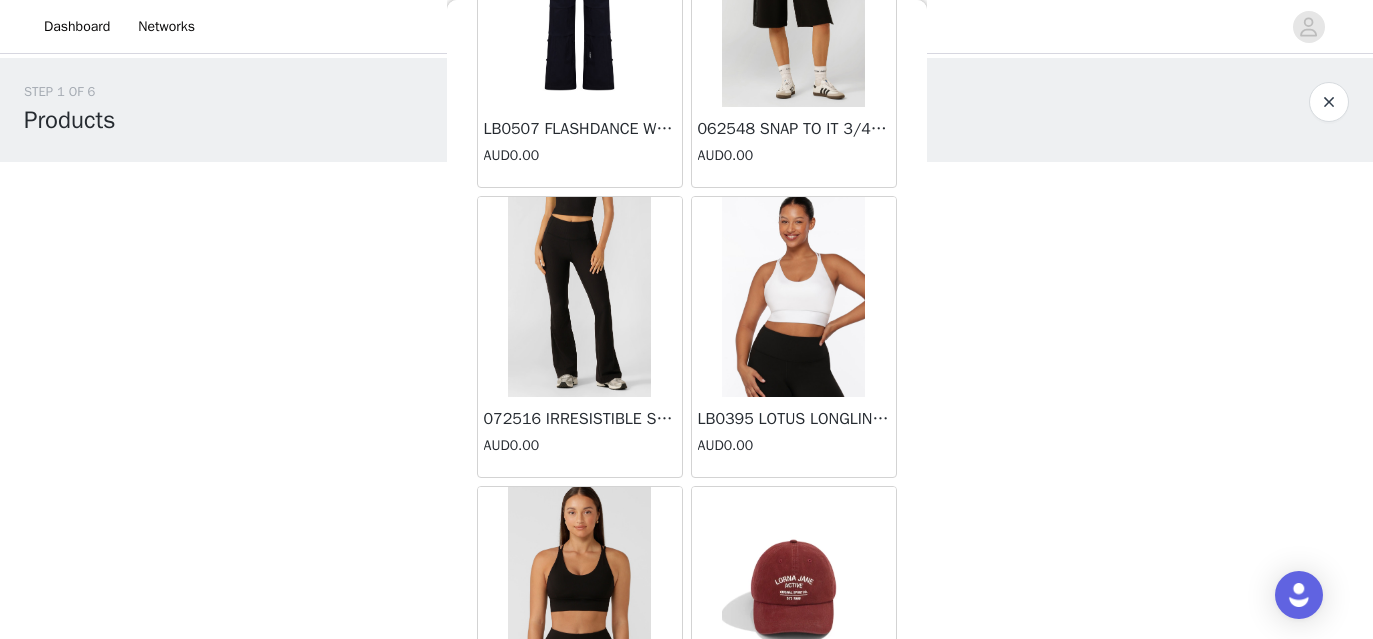 click on "LB0395 LOTUS LONGLINE SPORTS BRA WHITE" at bounding box center (794, 419) 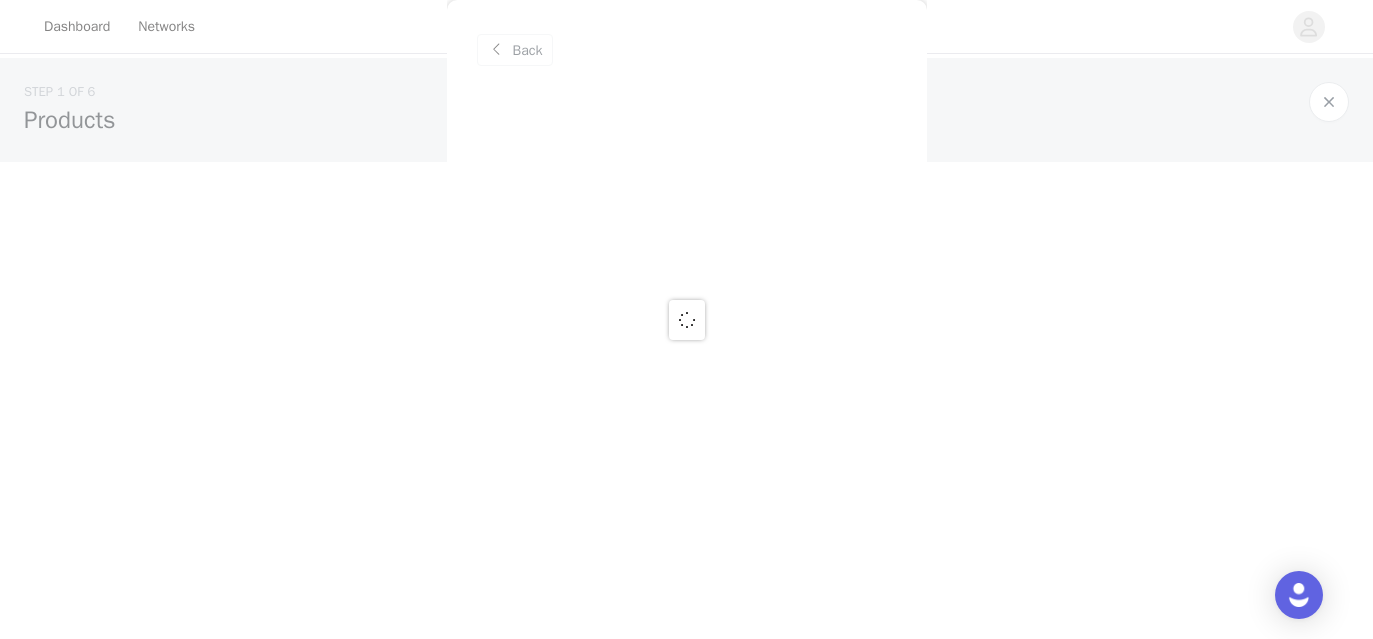 scroll, scrollTop: 0, scrollLeft: 0, axis: both 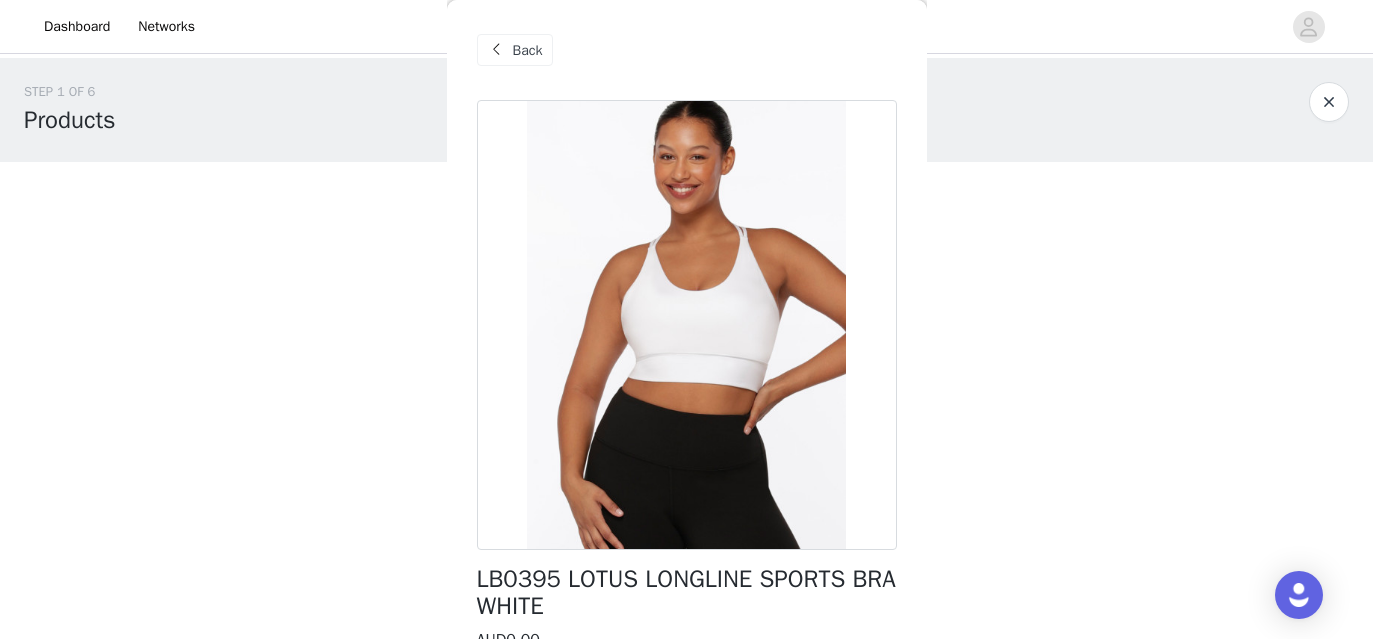 click on "Back" at bounding box center (528, 50) 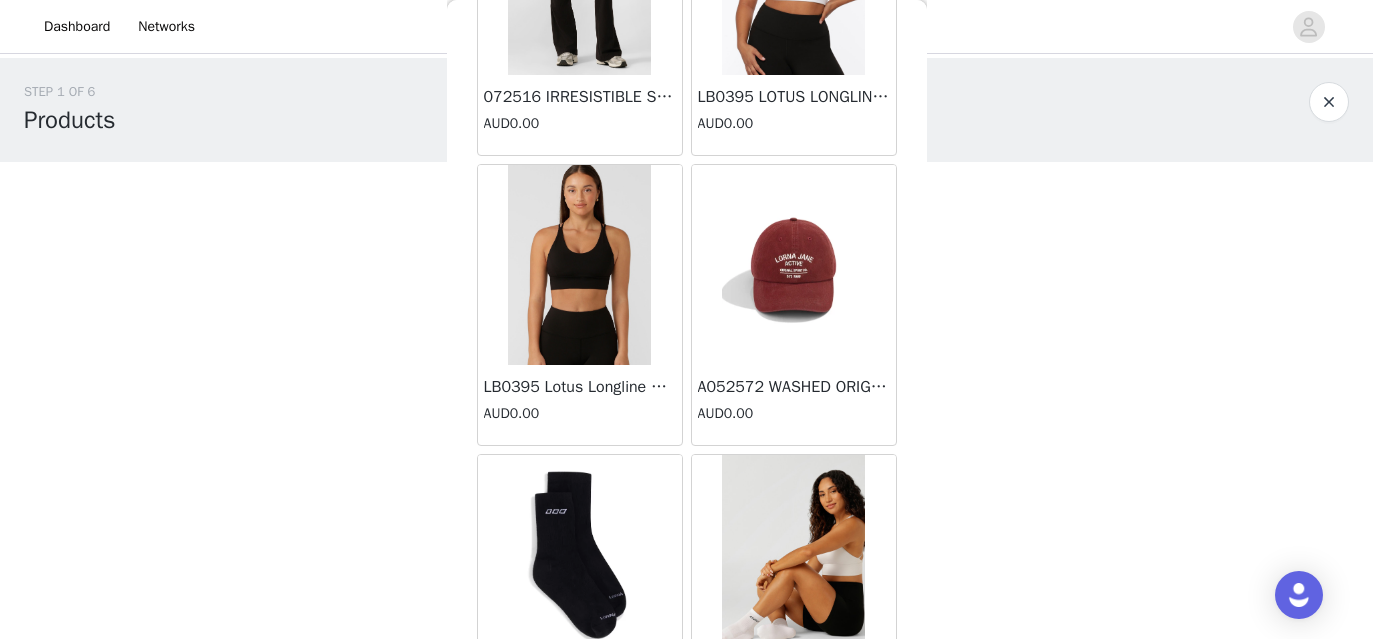 scroll, scrollTop: 1777, scrollLeft: 0, axis: vertical 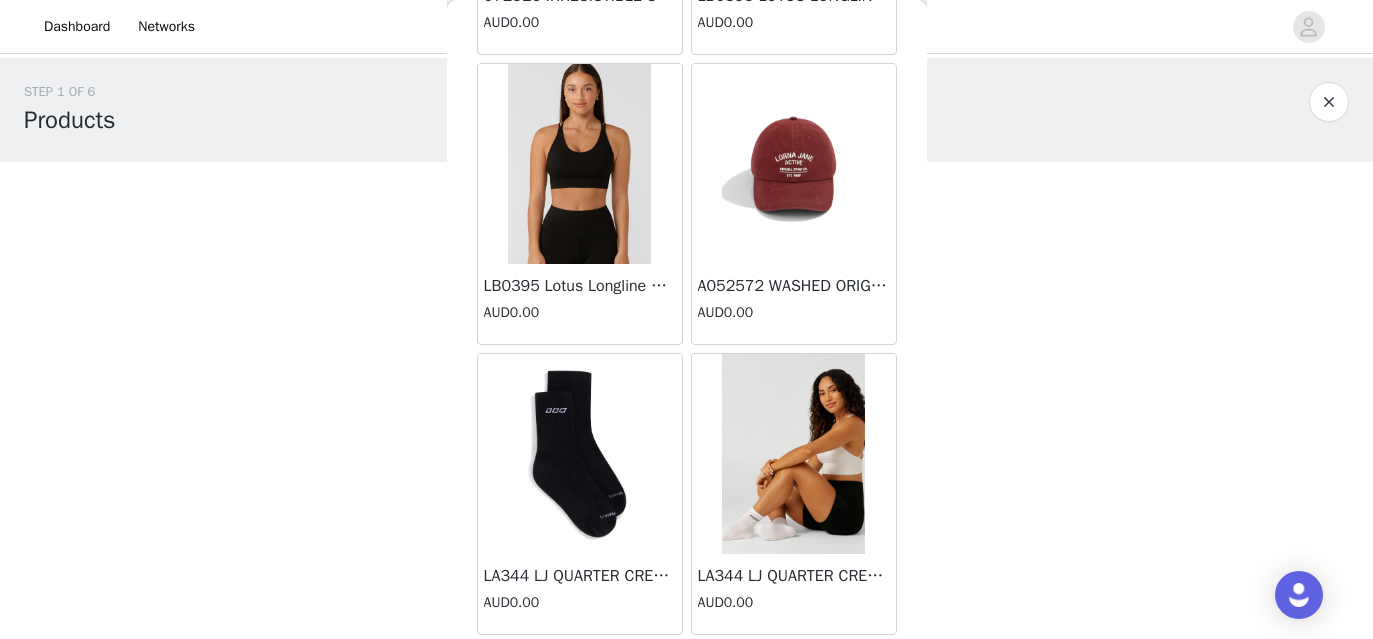 click at bounding box center [793, 454] 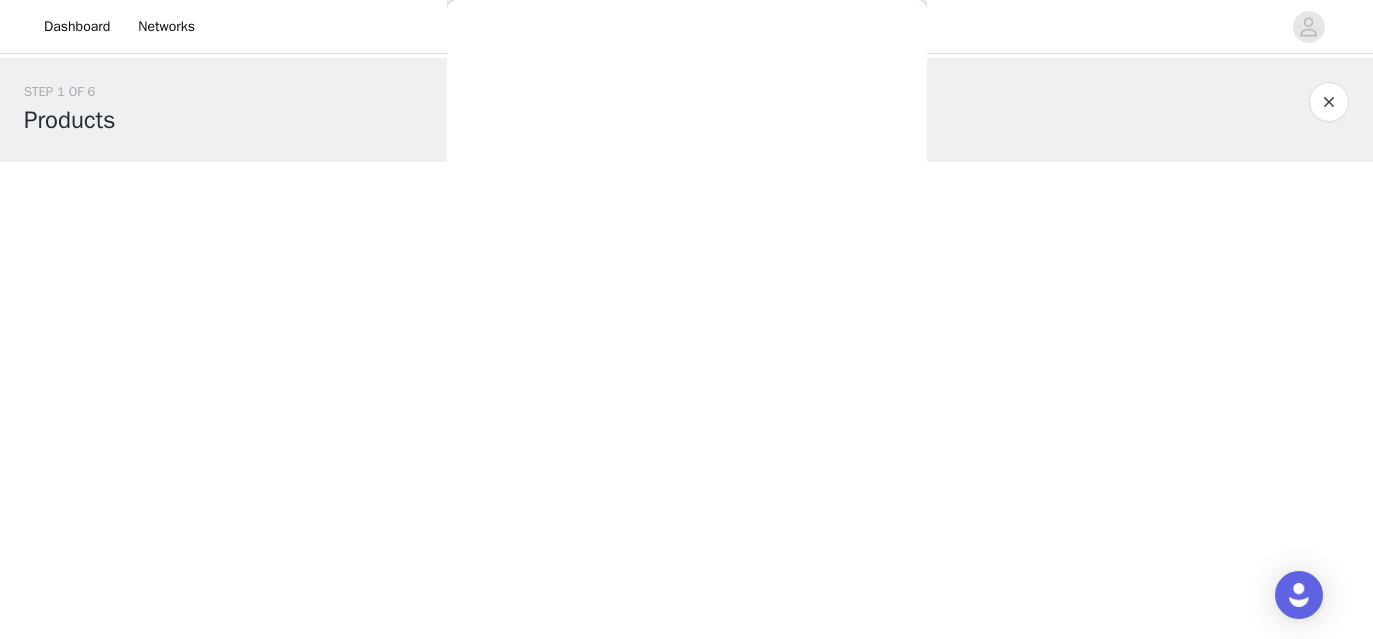 scroll, scrollTop: 0, scrollLeft: 0, axis: both 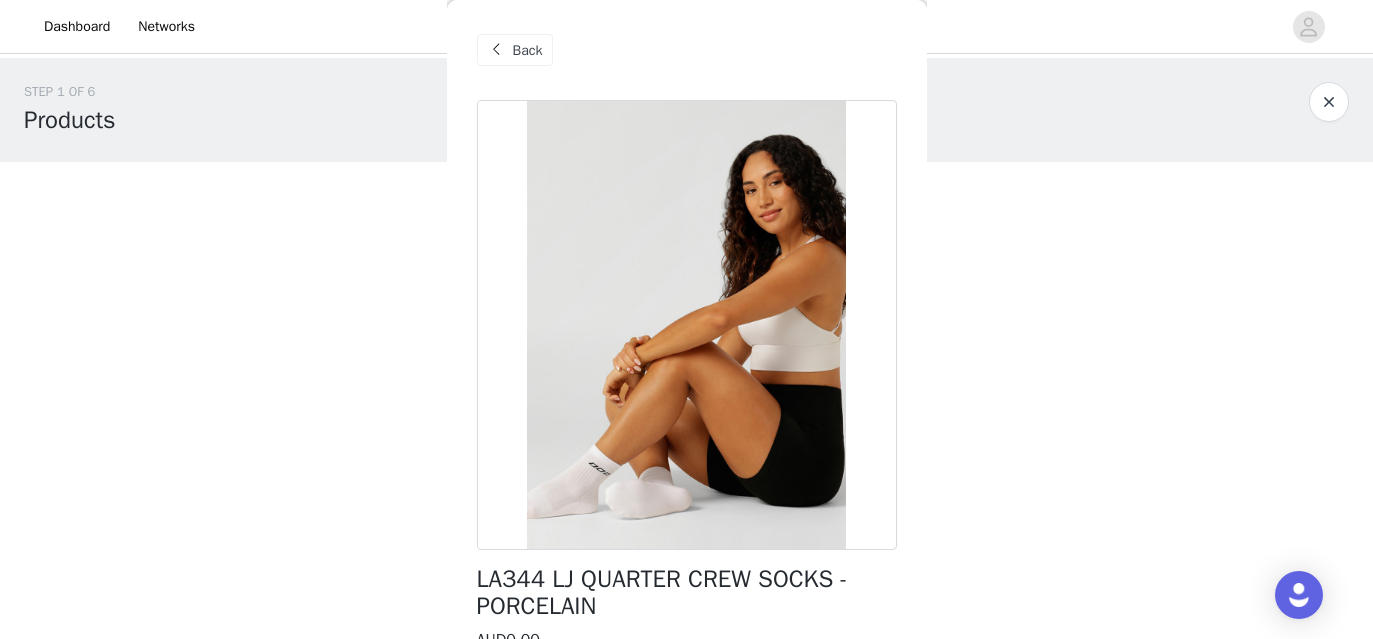 click at bounding box center (497, 50) 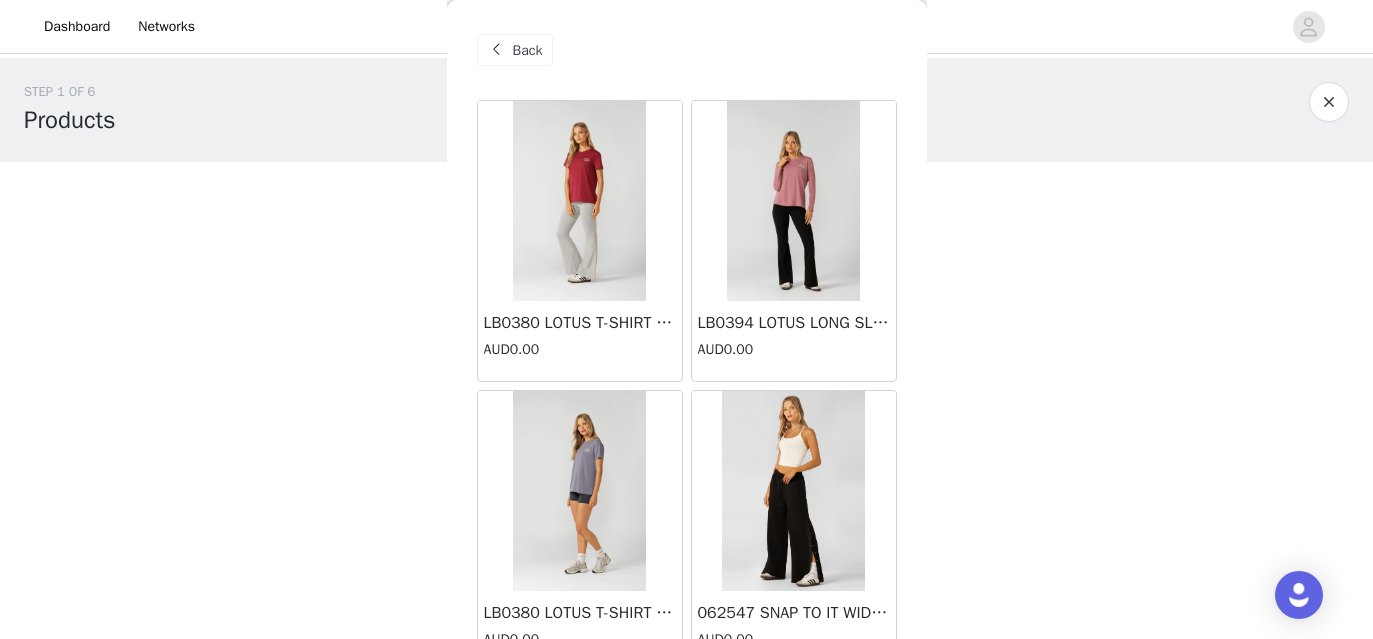click on "LB0394 LOTUS LONG SLEEVE TOP - [PERSON_NAME] ICING" at bounding box center [794, 323] 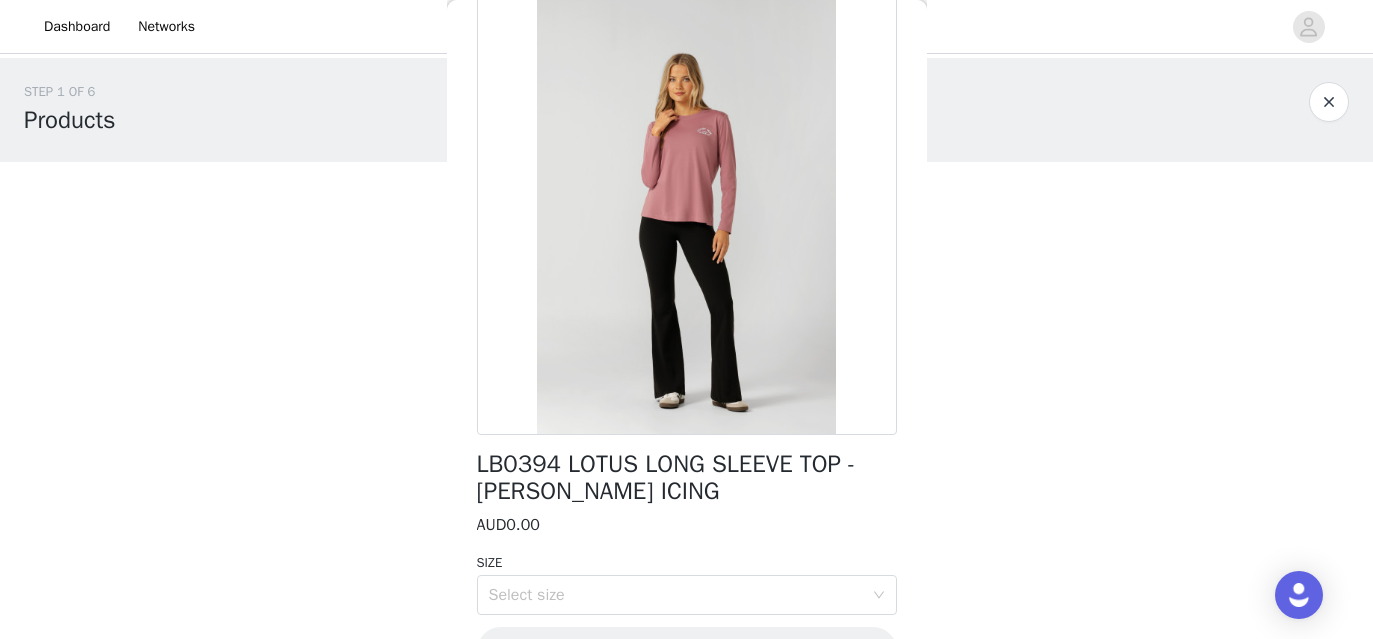 scroll, scrollTop: 174, scrollLeft: 0, axis: vertical 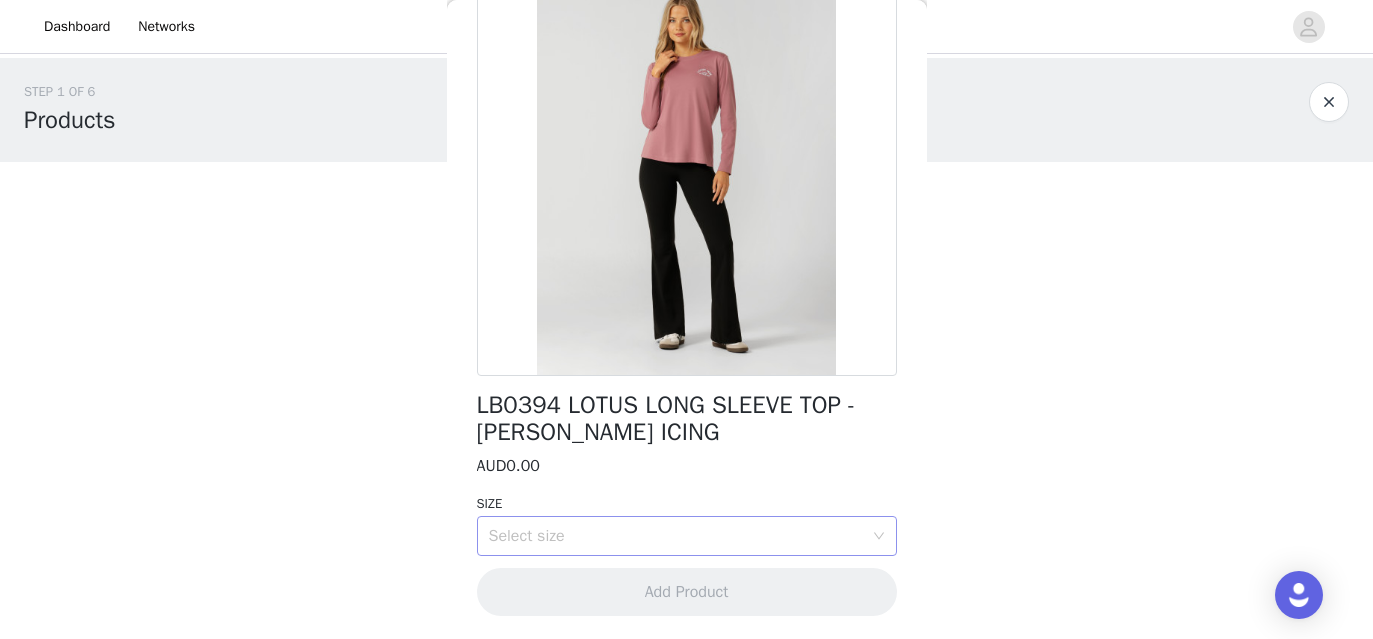 click on "Select size" at bounding box center [676, 536] 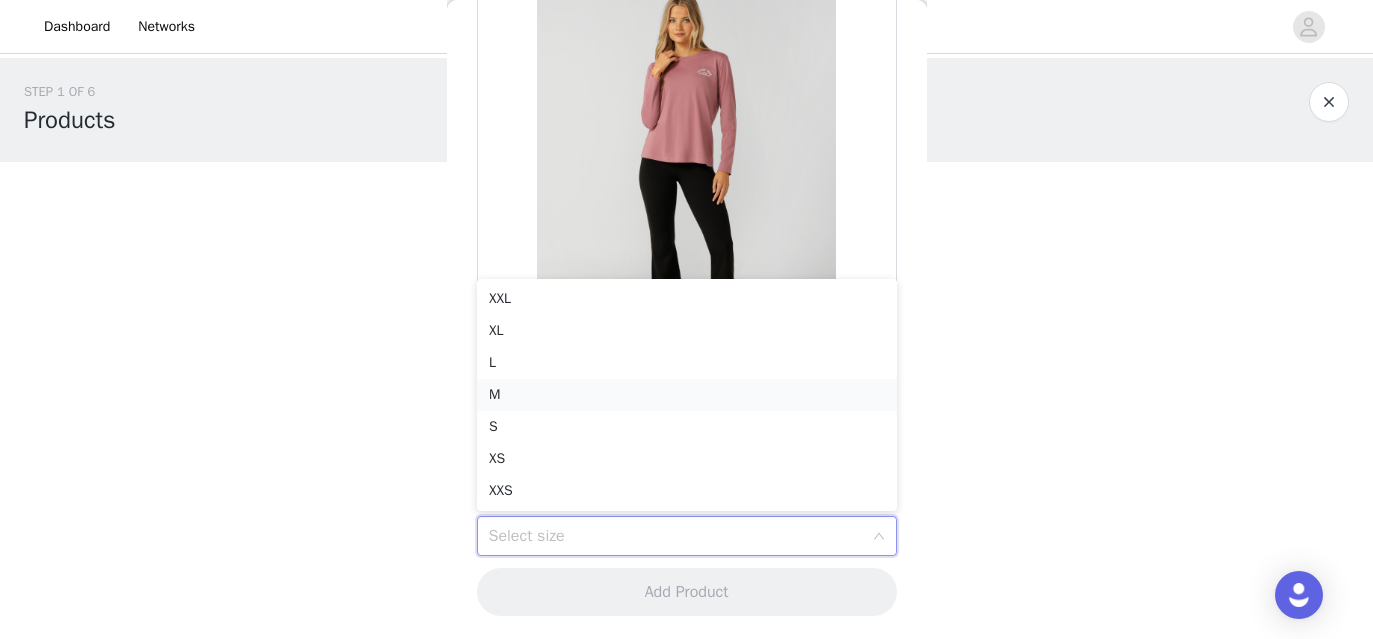 click on "M" at bounding box center (687, 395) 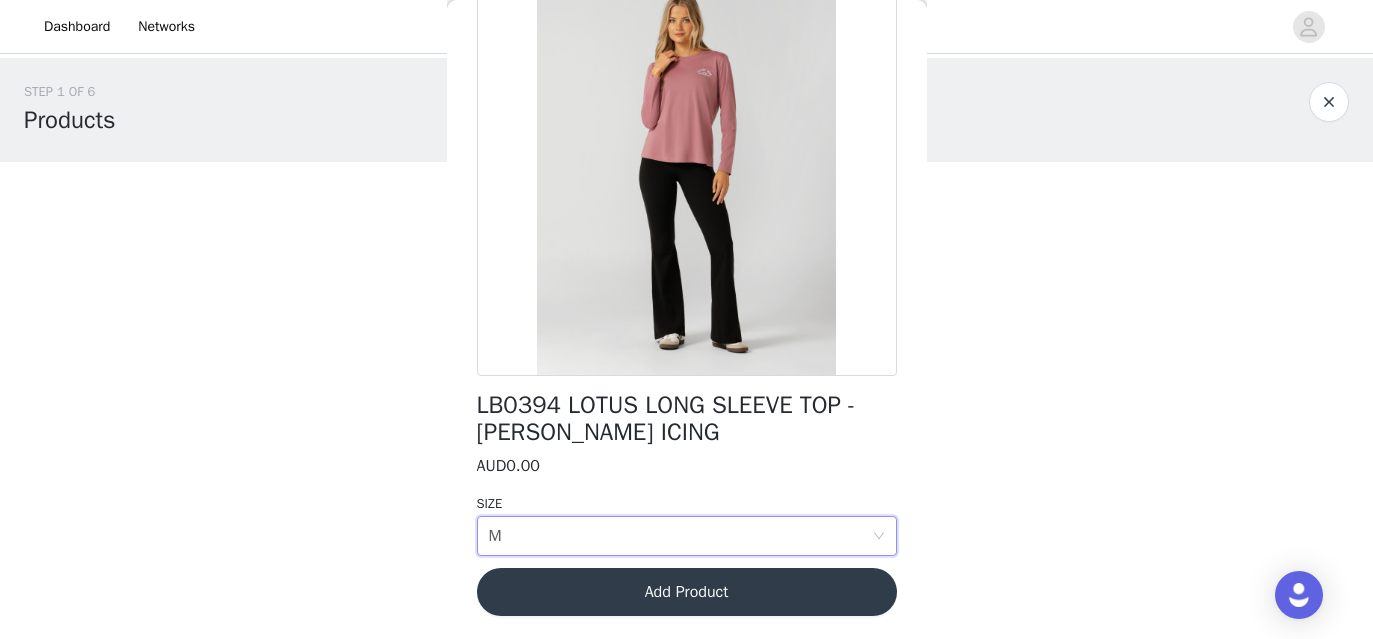 click on "Add Product" at bounding box center (687, 592) 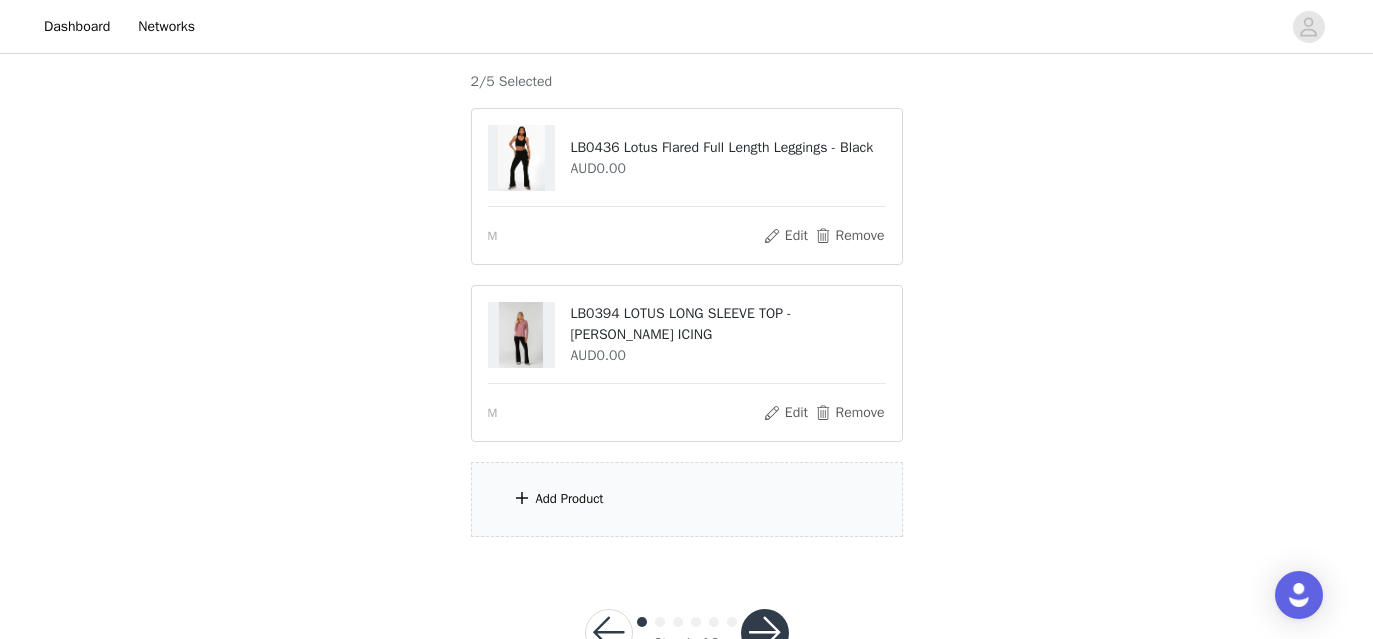 scroll, scrollTop: 200, scrollLeft: 0, axis: vertical 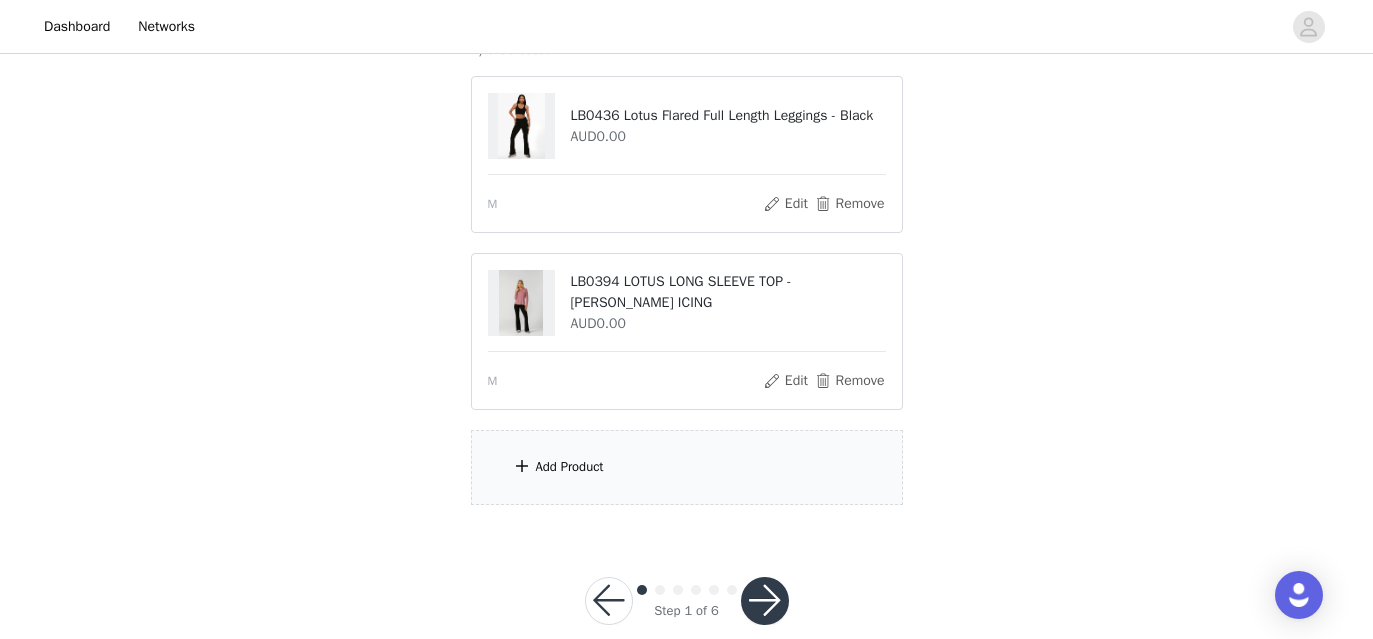click on "Add Product" at bounding box center (687, 467) 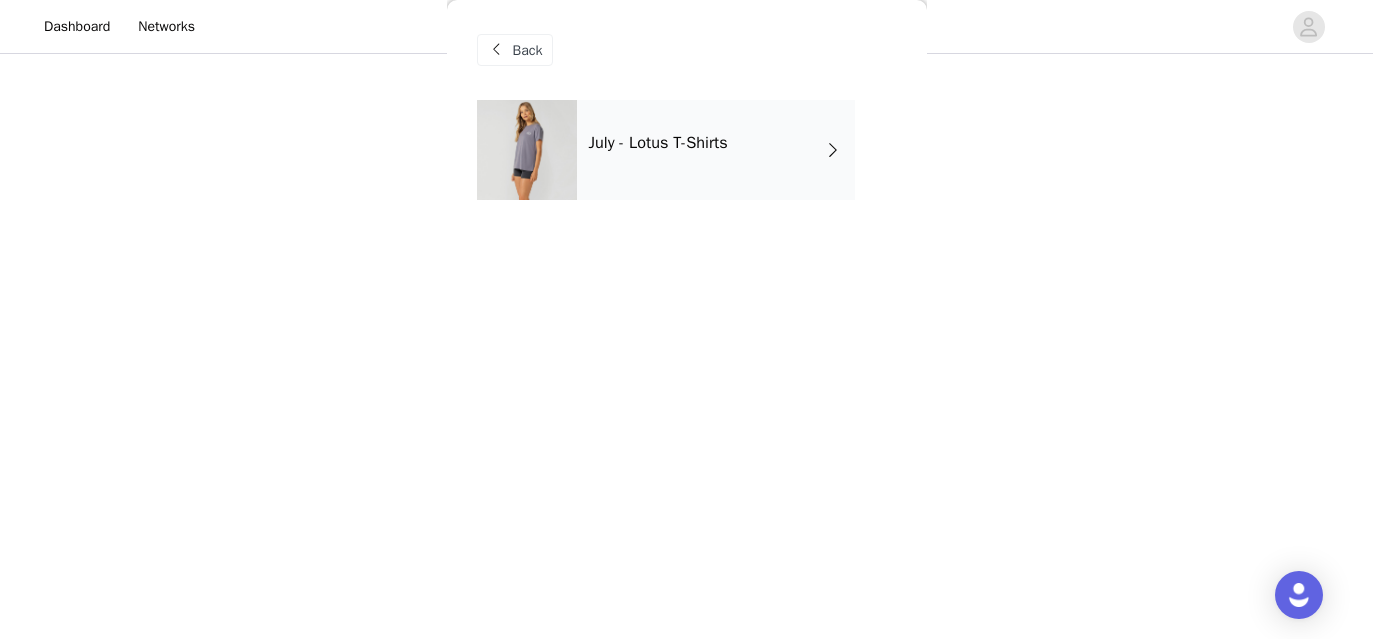 click on "July - Lotus T-Shirts" at bounding box center [716, 150] 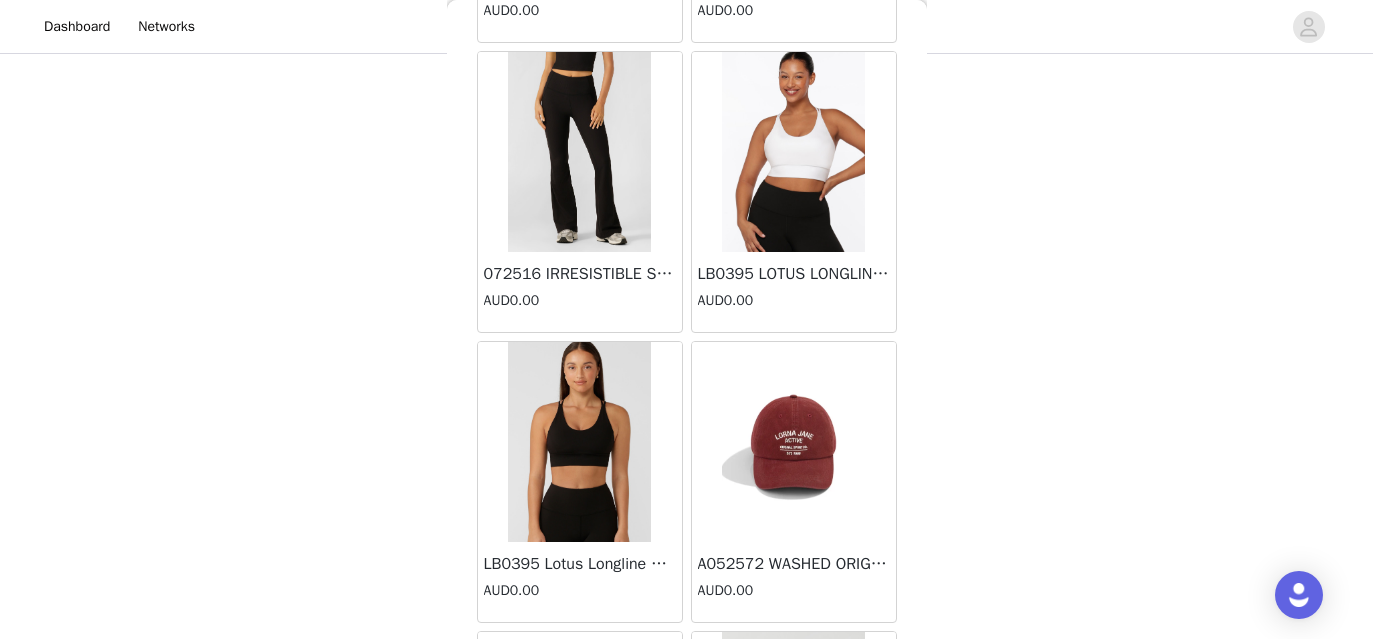 scroll, scrollTop: 1618, scrollLeft: 0, axis: vertical 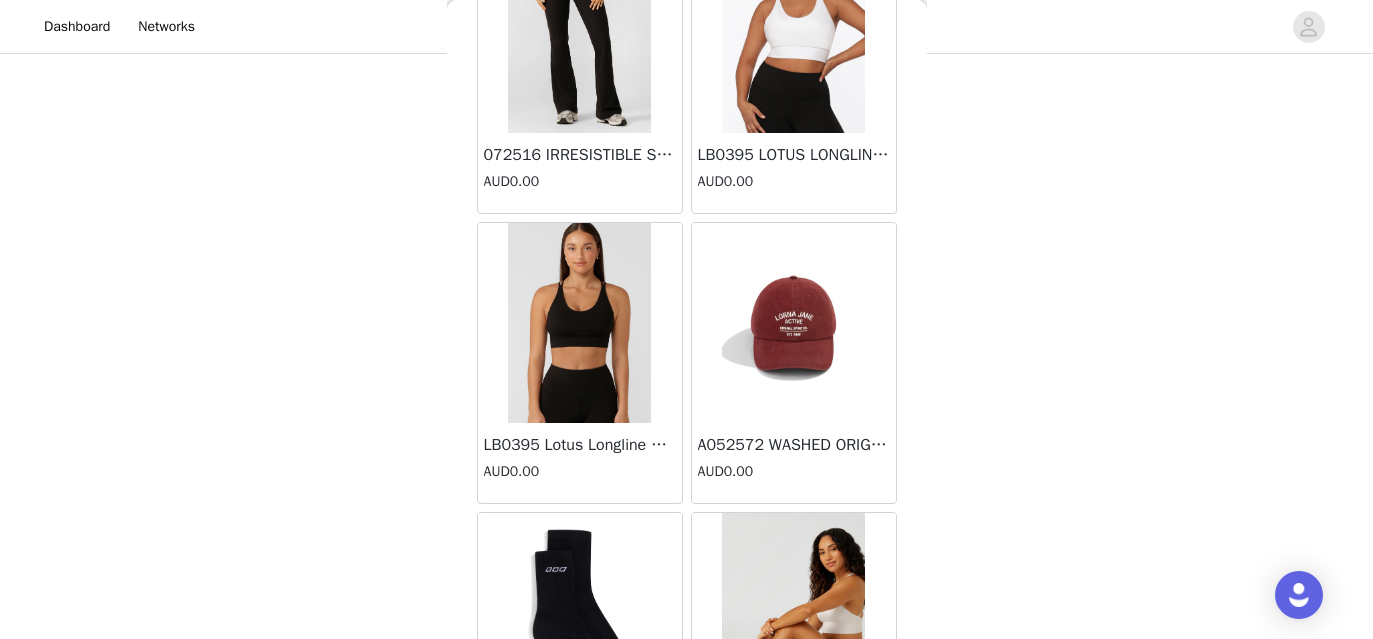 click at bounding box center (579, 323) 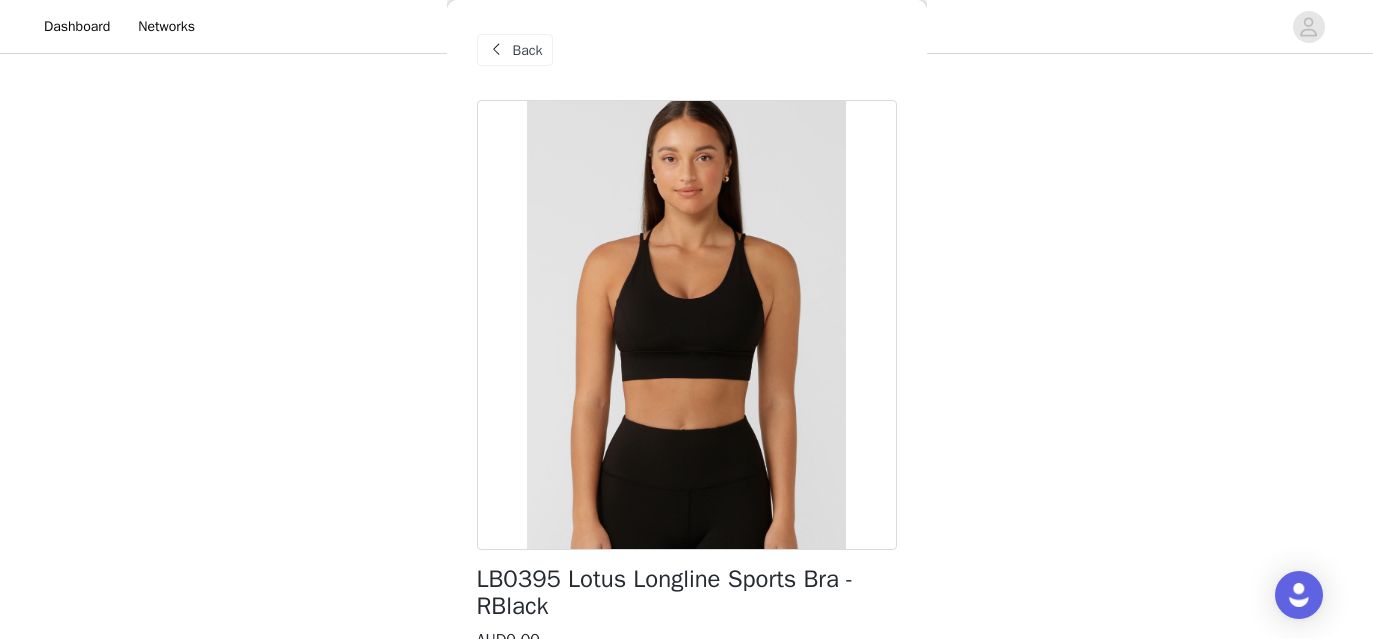 scroll, scrollTop: 174, scrollLeft: 0, axis: vertical 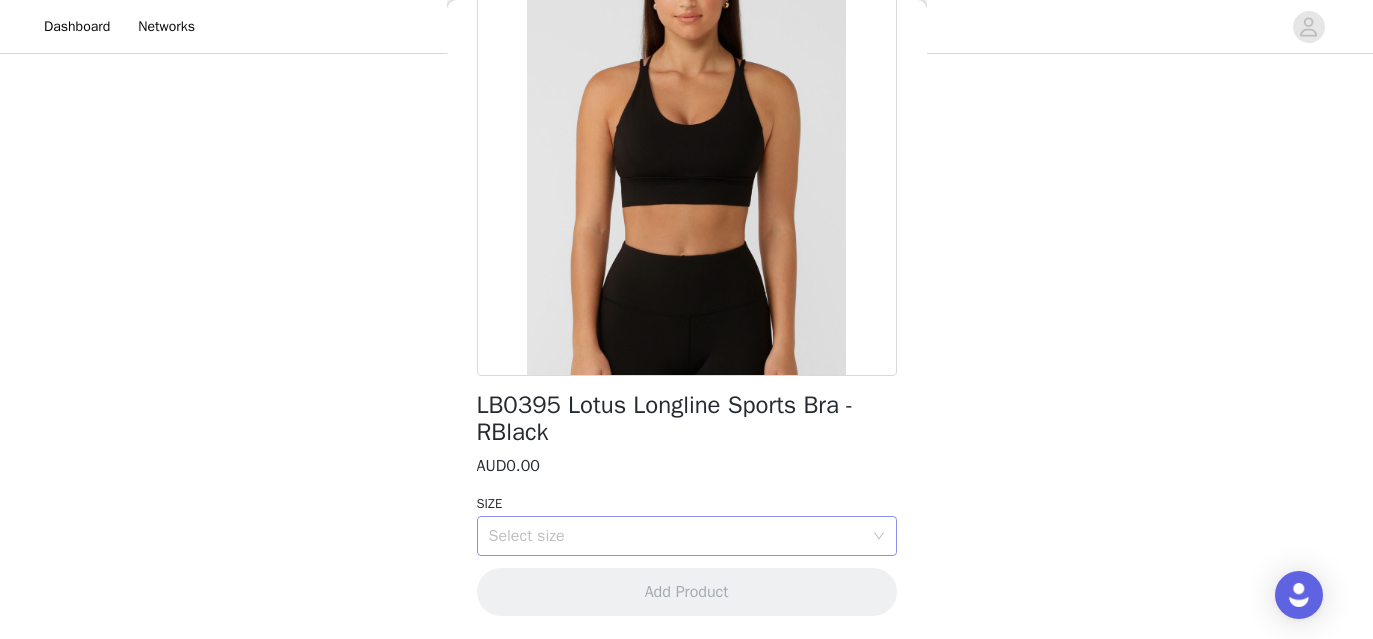 click on "Select size" at bounding box center [676, 536] 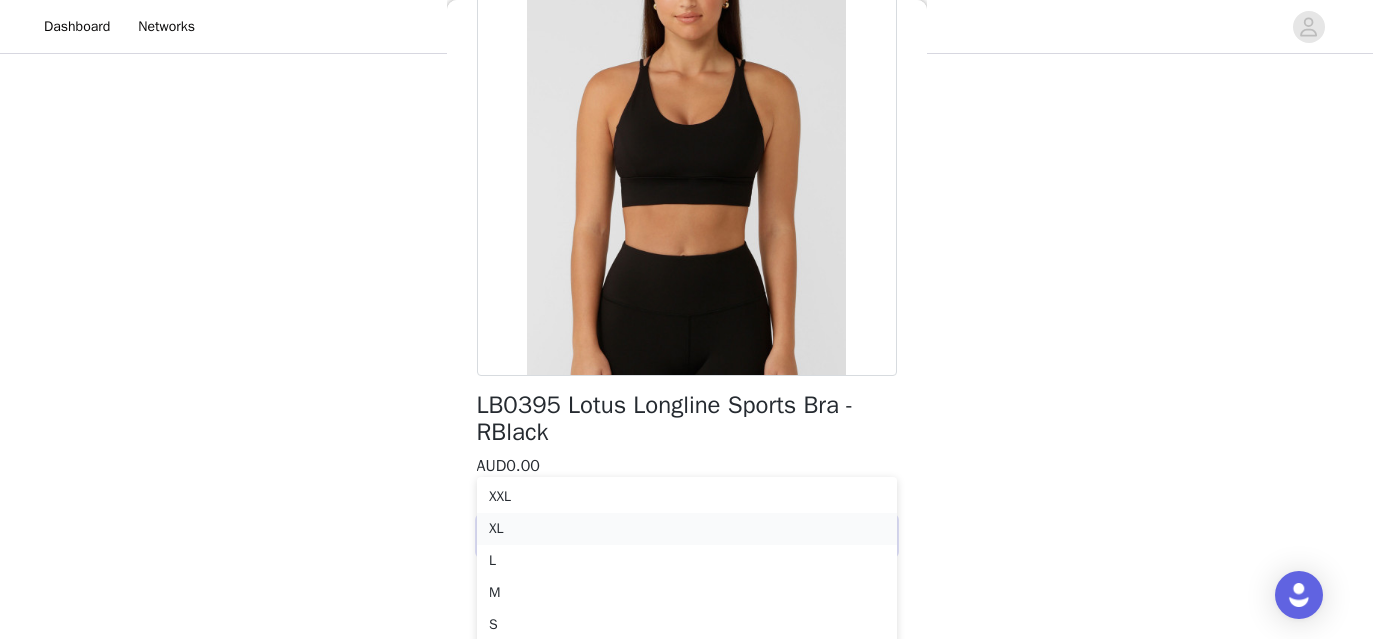 scroll, scrollTop: 333, scrollLeft: 0, axis: vertical 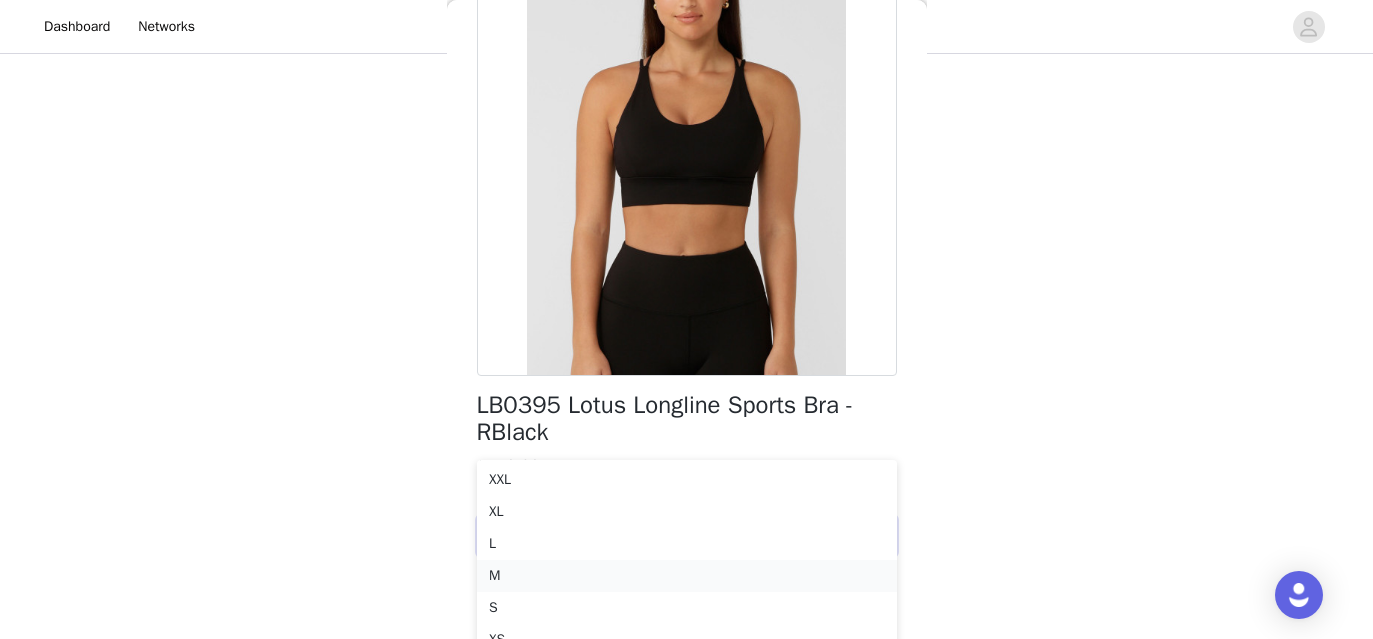click on "M" at bounding box center [687, 576] 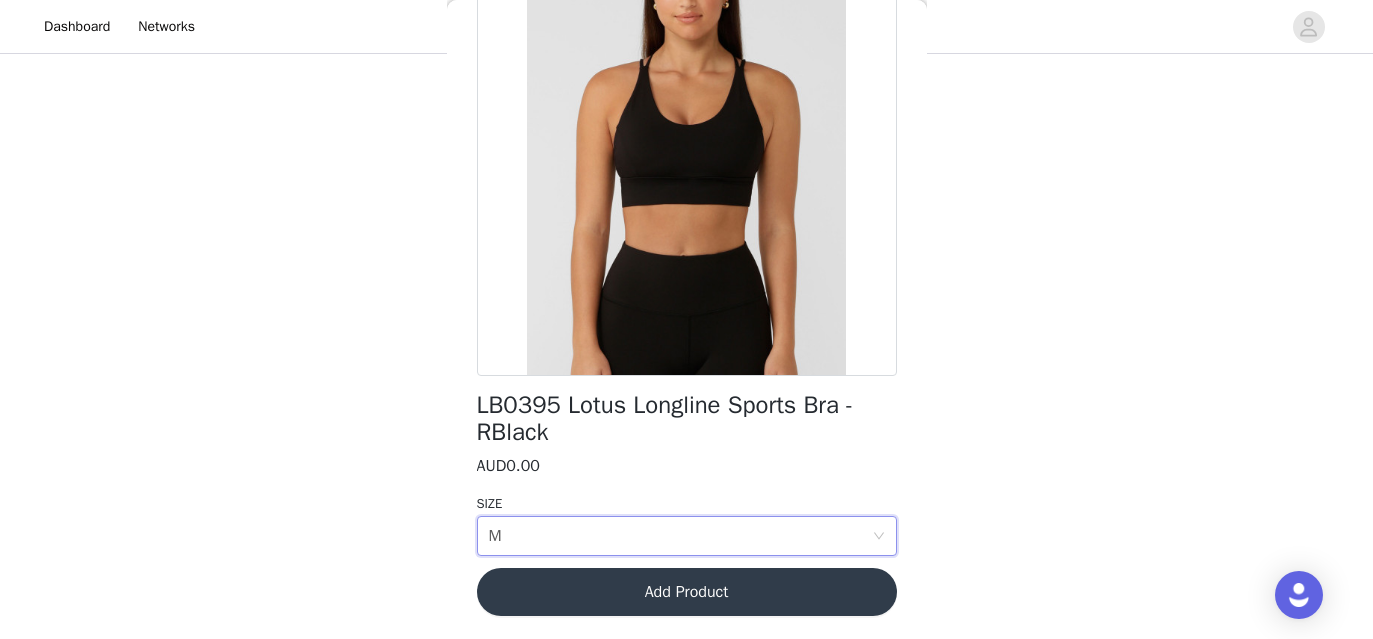 scroll, scrollTop: 233, scrollLeft: 0, axis: vertical 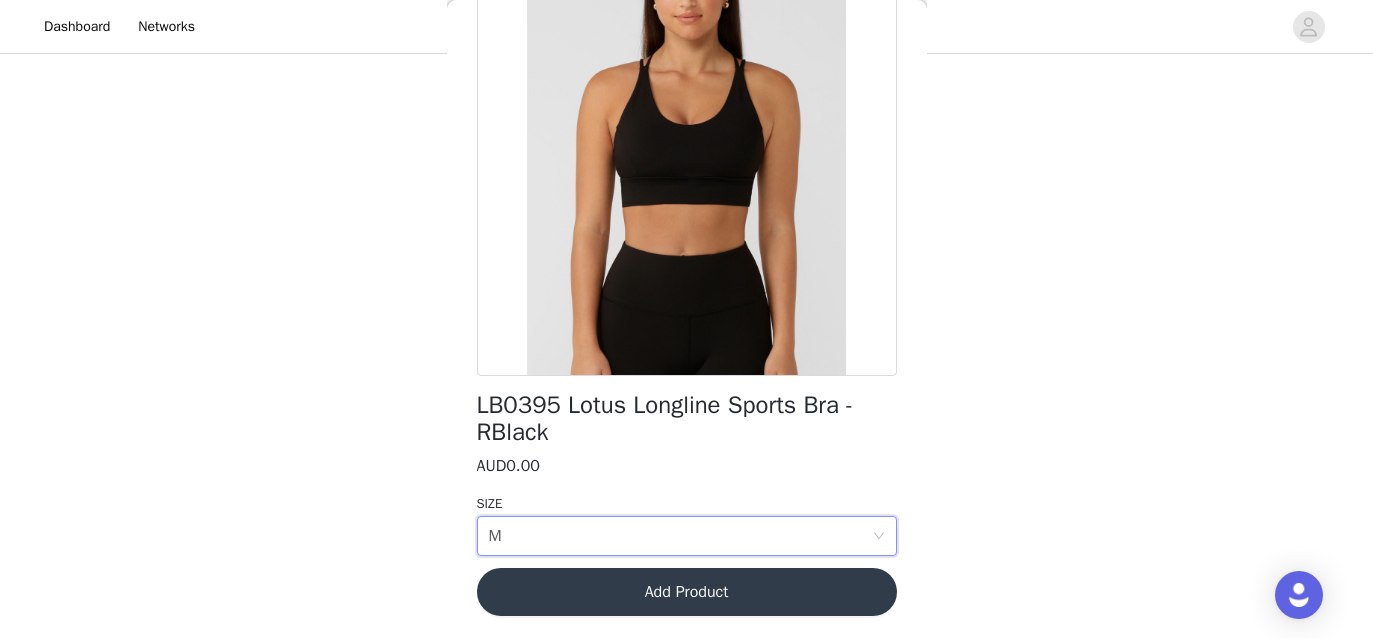 click on "Add Product" at bounding box center (687, 592) 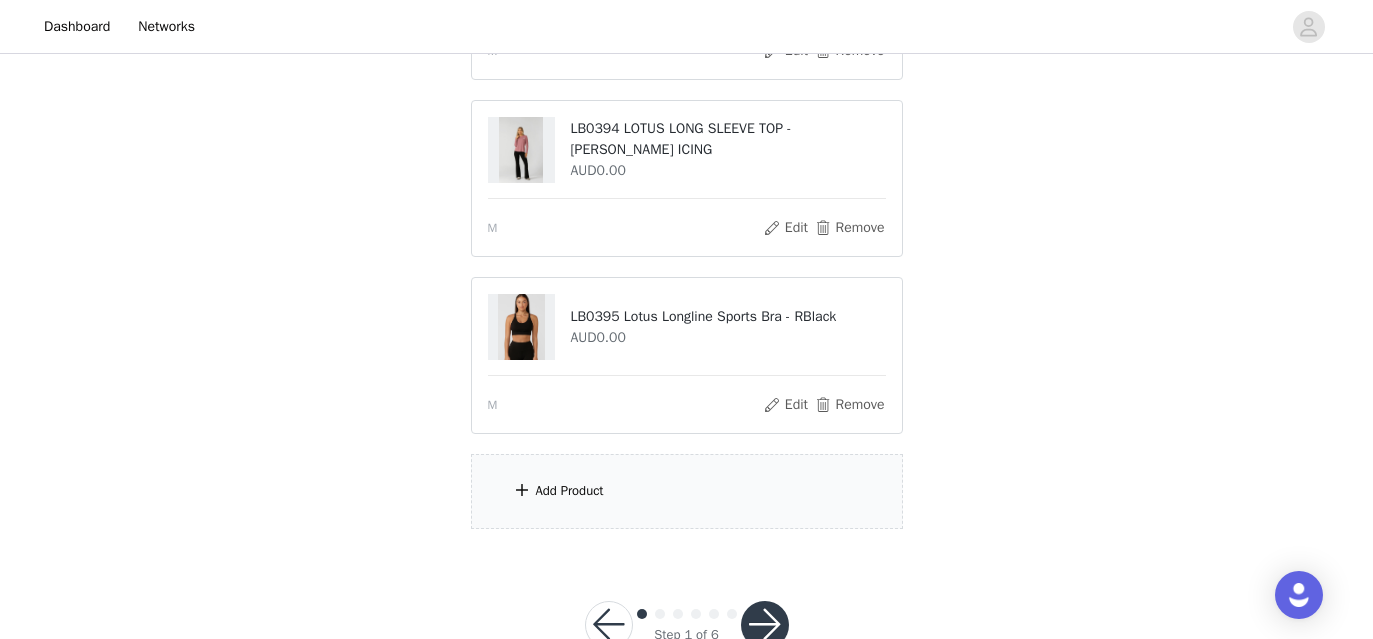 scroll, scrollTop: 357, scrollLeft: 0, axis: vertical 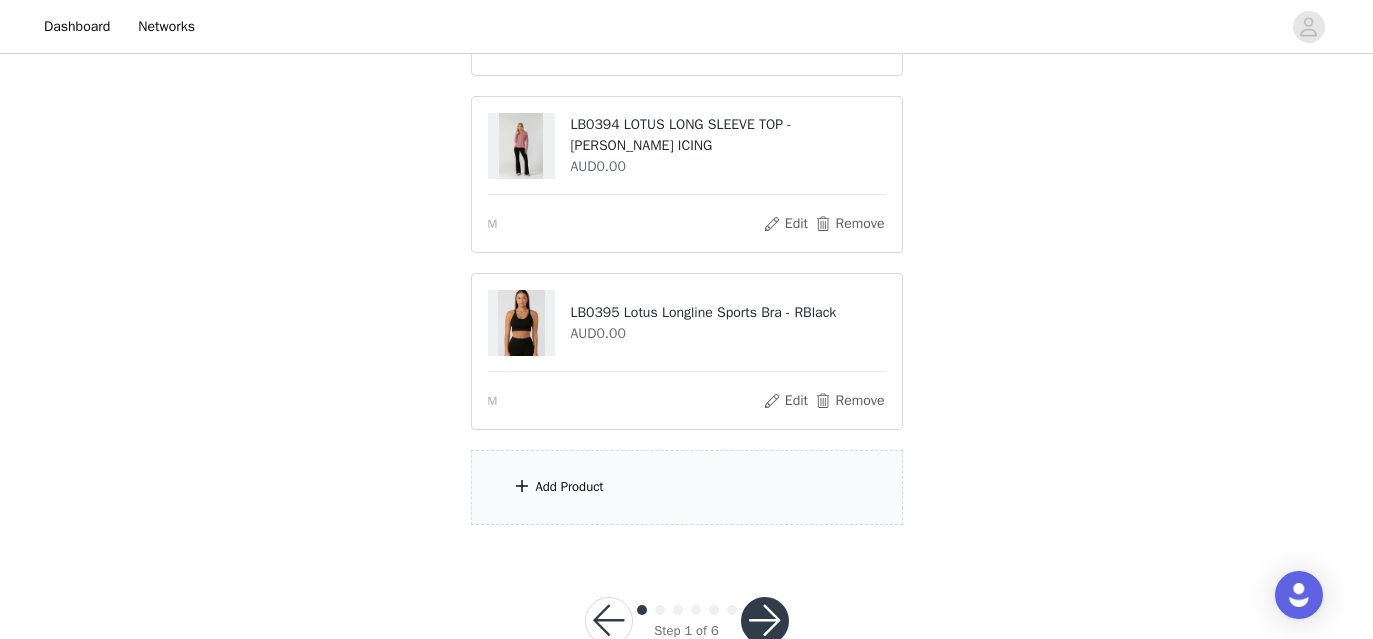 click on "Add Product" at bounding box center (687, 487) 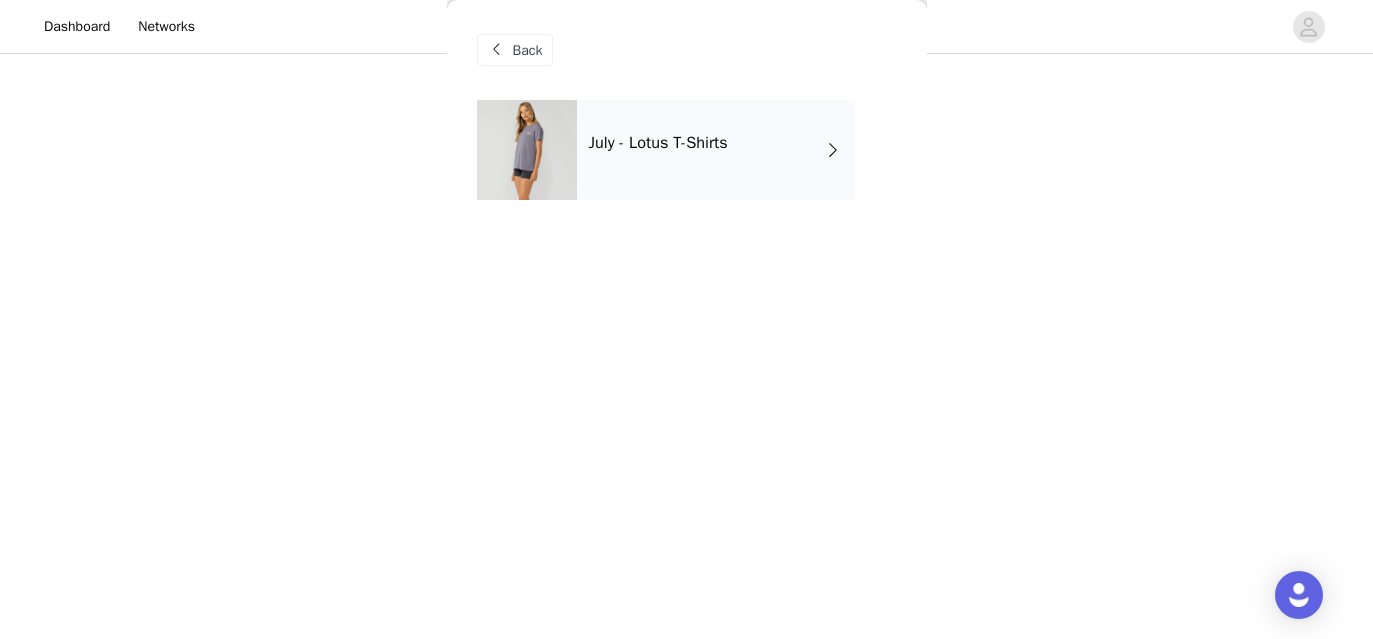 click on "July - Lotus T-Shirts" at bounding box center [716, 150] 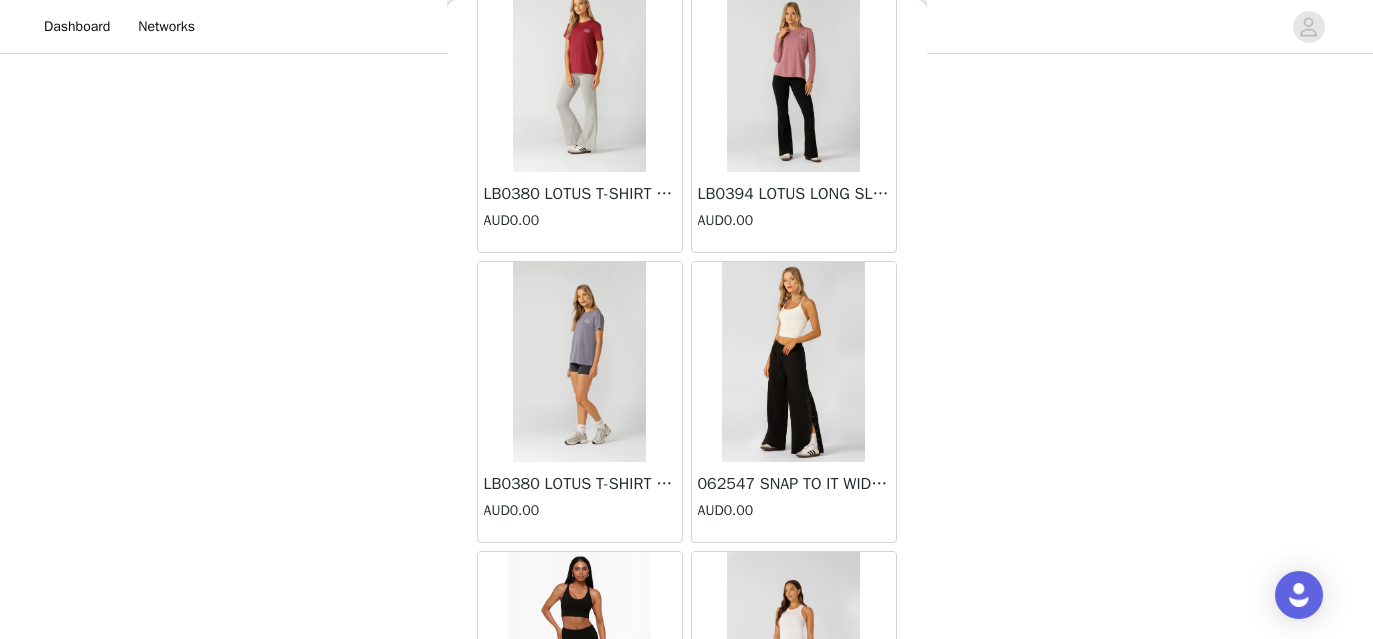scroll, scrollTop: 168, scrollLeft: 0, axis: vertical 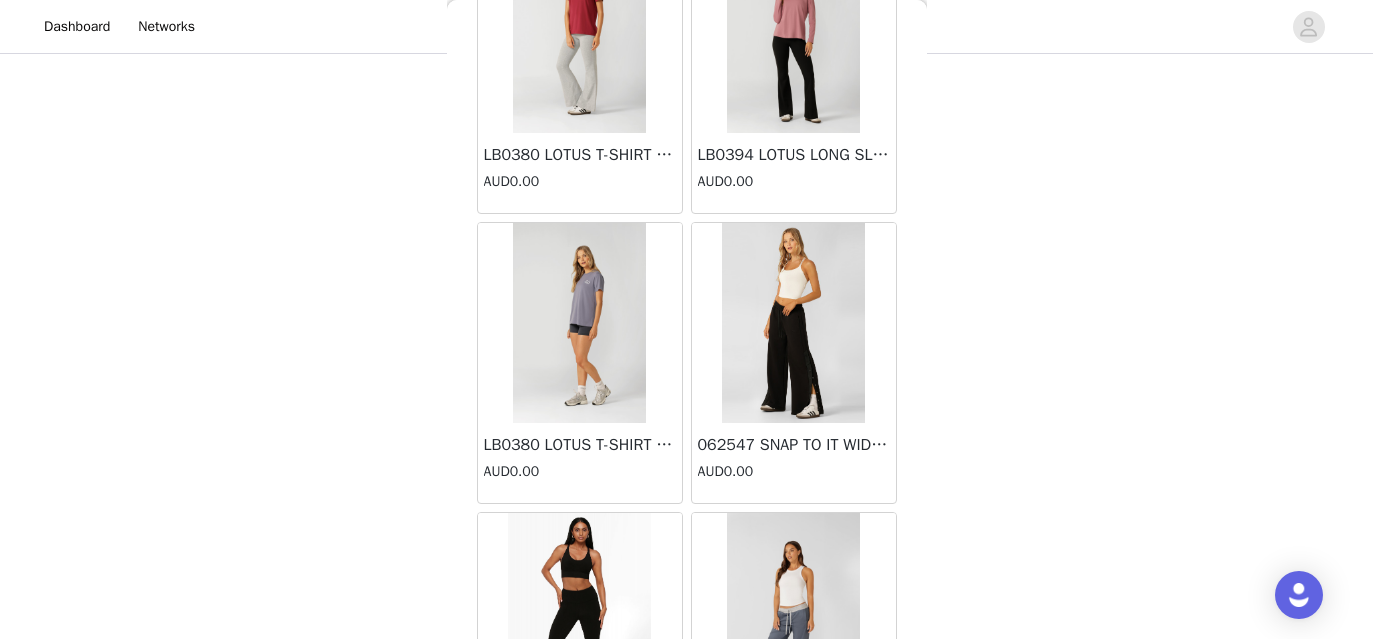 click on "062547 SNAP TO IT WIDE LEG PANTS - BLACK" at bounding box center [794, 445] 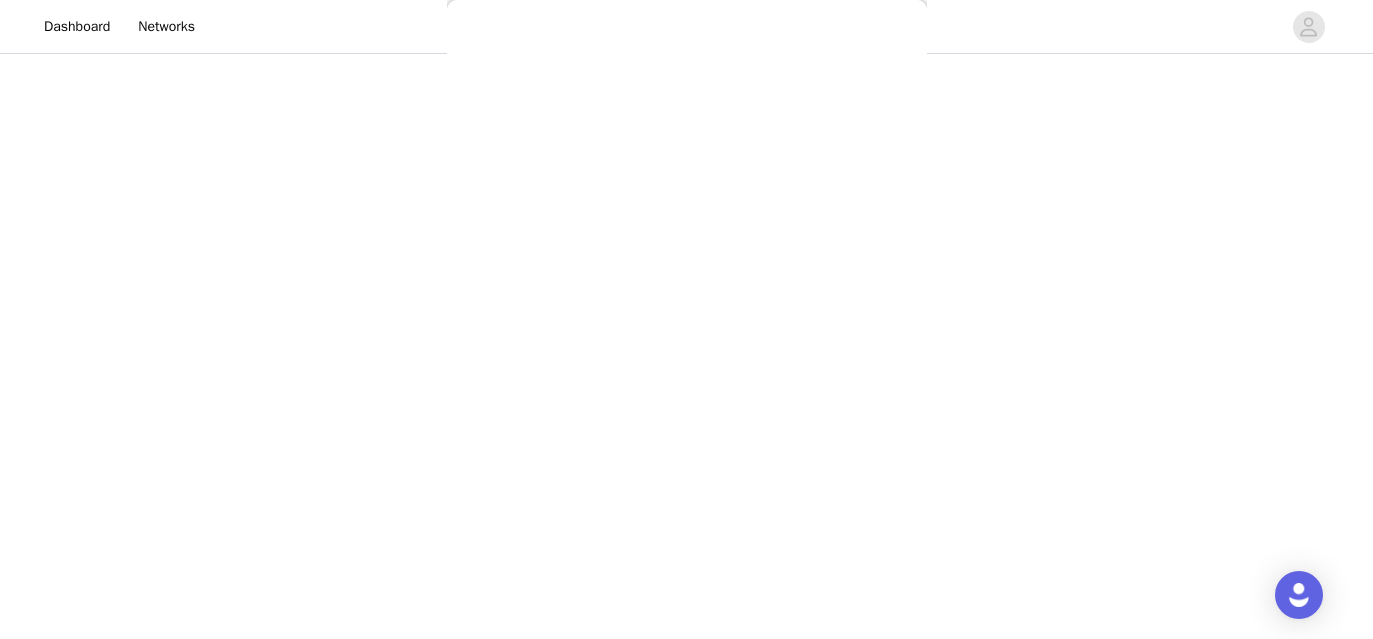 scroll, scrollTop: 0, scrollLeft: 0, axis: both 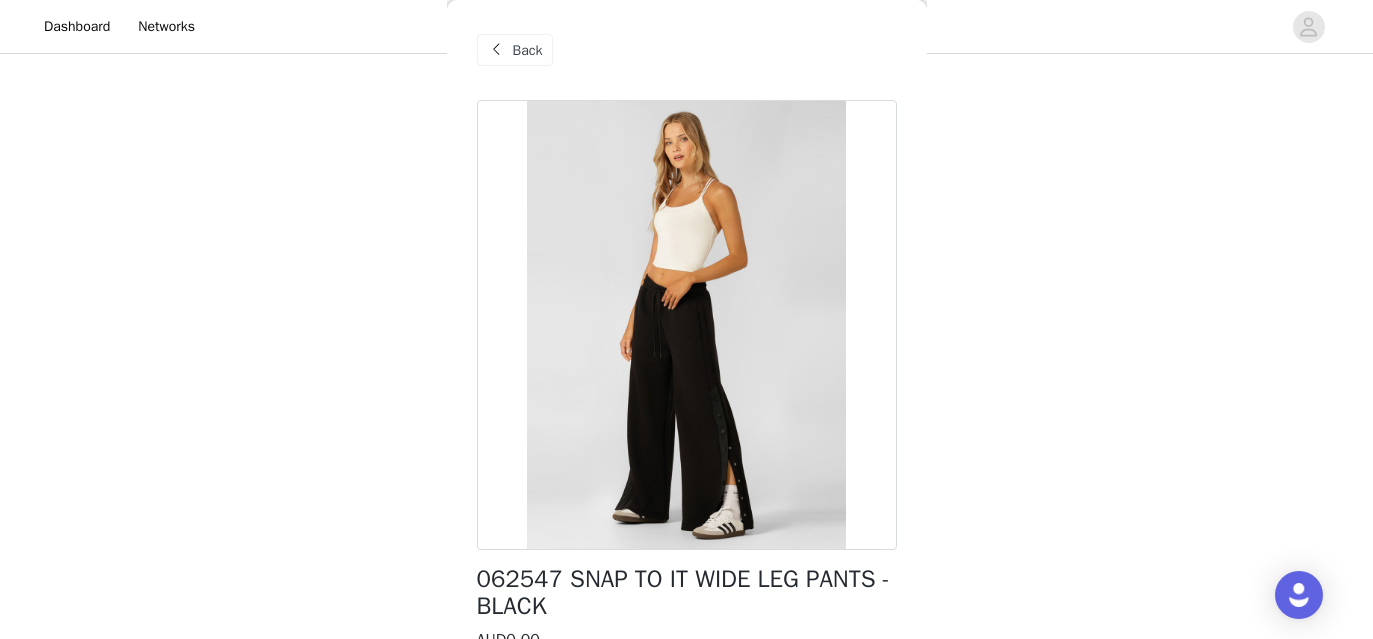 click on "Back" at bounding box center [528, 50] 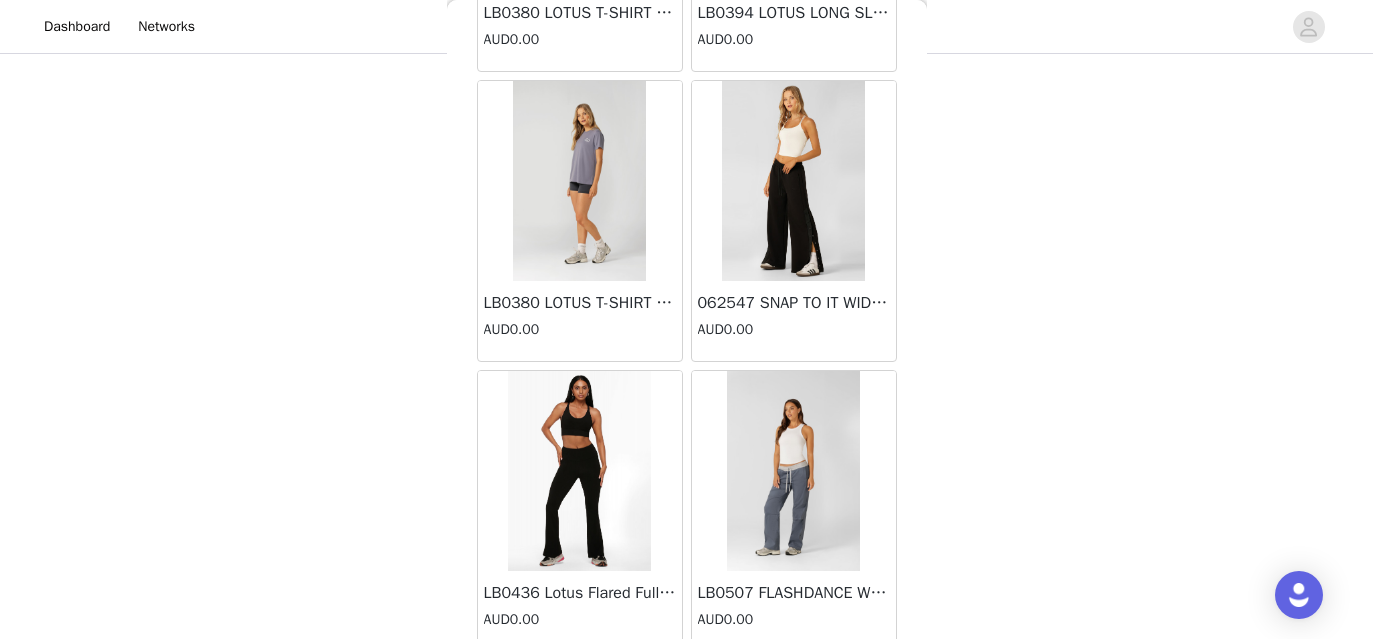 scroll, scrollTop: 325, scrollLeft: 0, axis: vertical 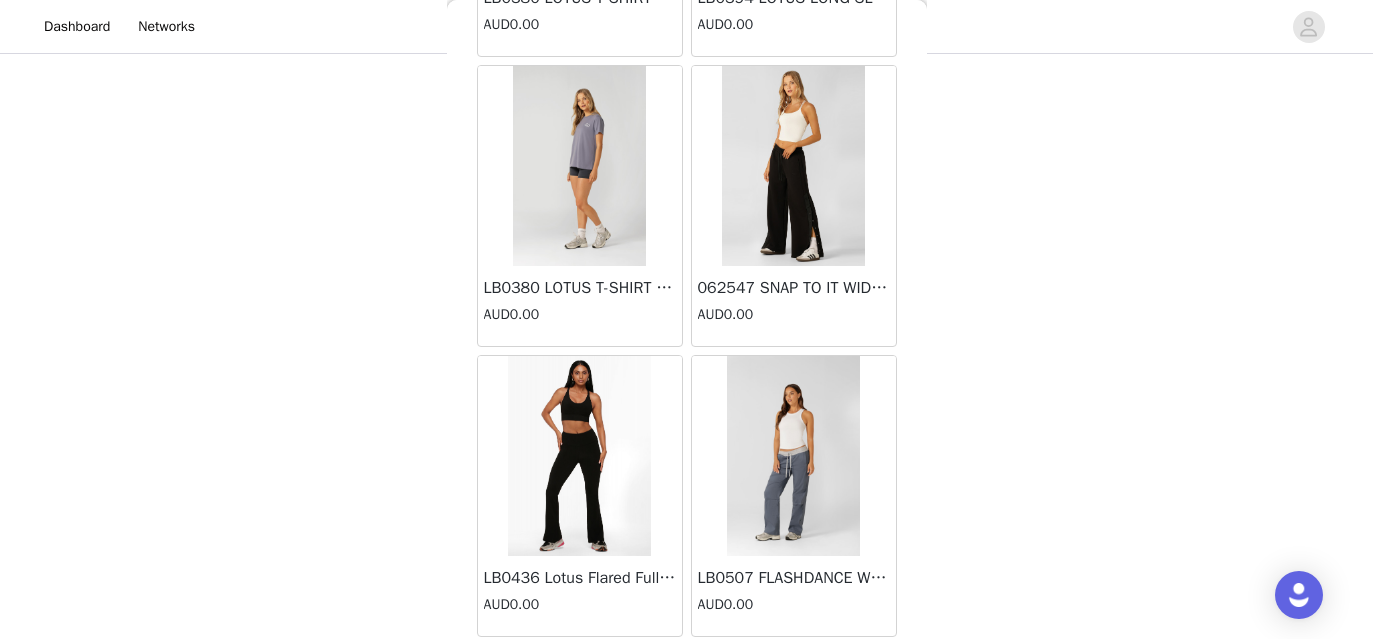 click at bounding box center [793, 456] 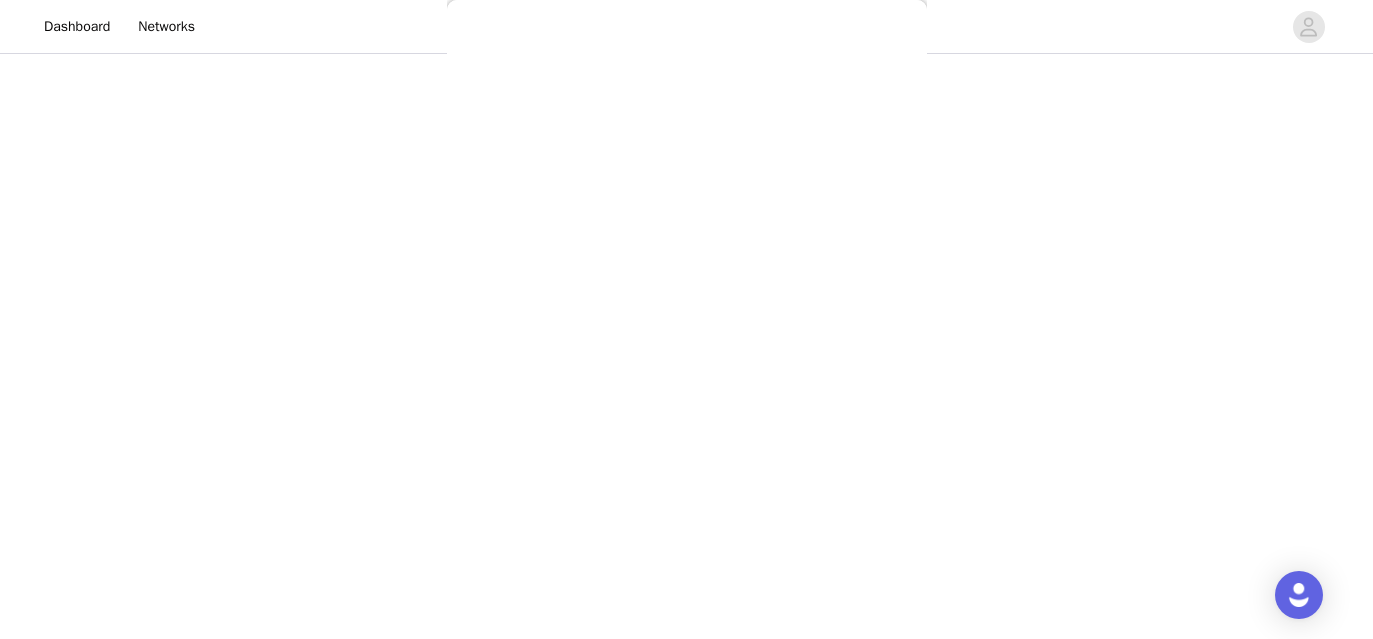 scroll, scrollTop: 0, scrollLeft: 0, axis: both 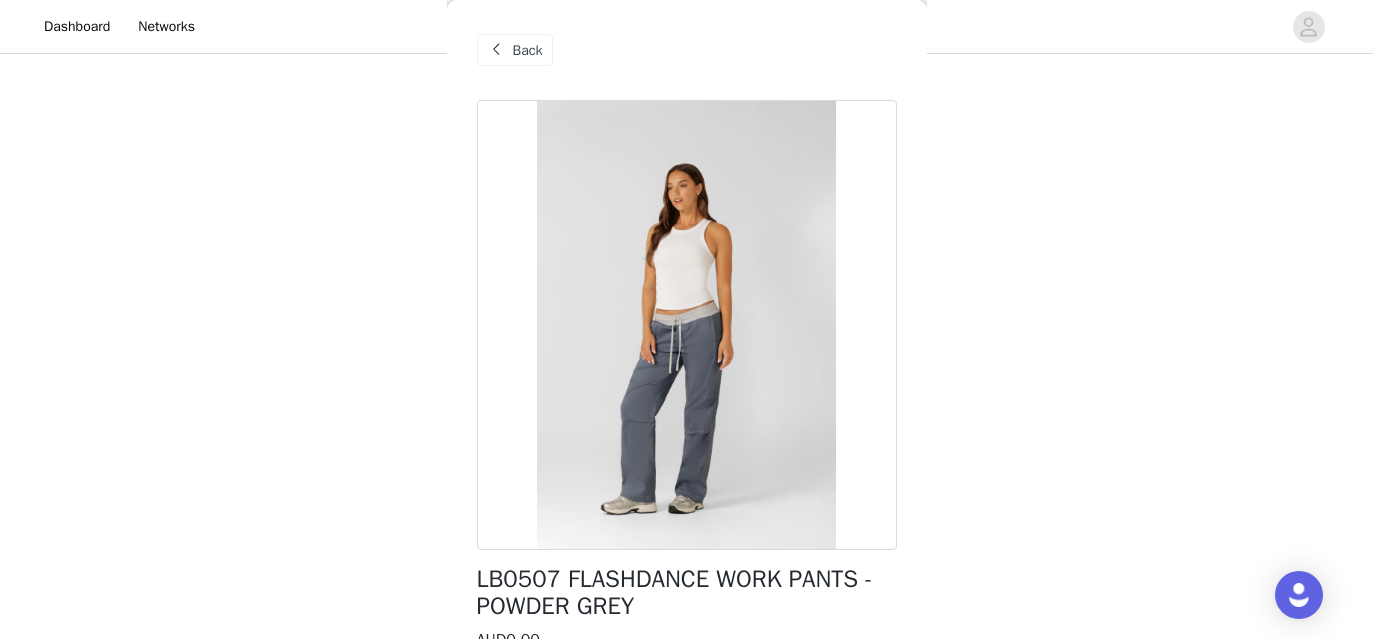 click on "Back" at bounding box center [515, 50] 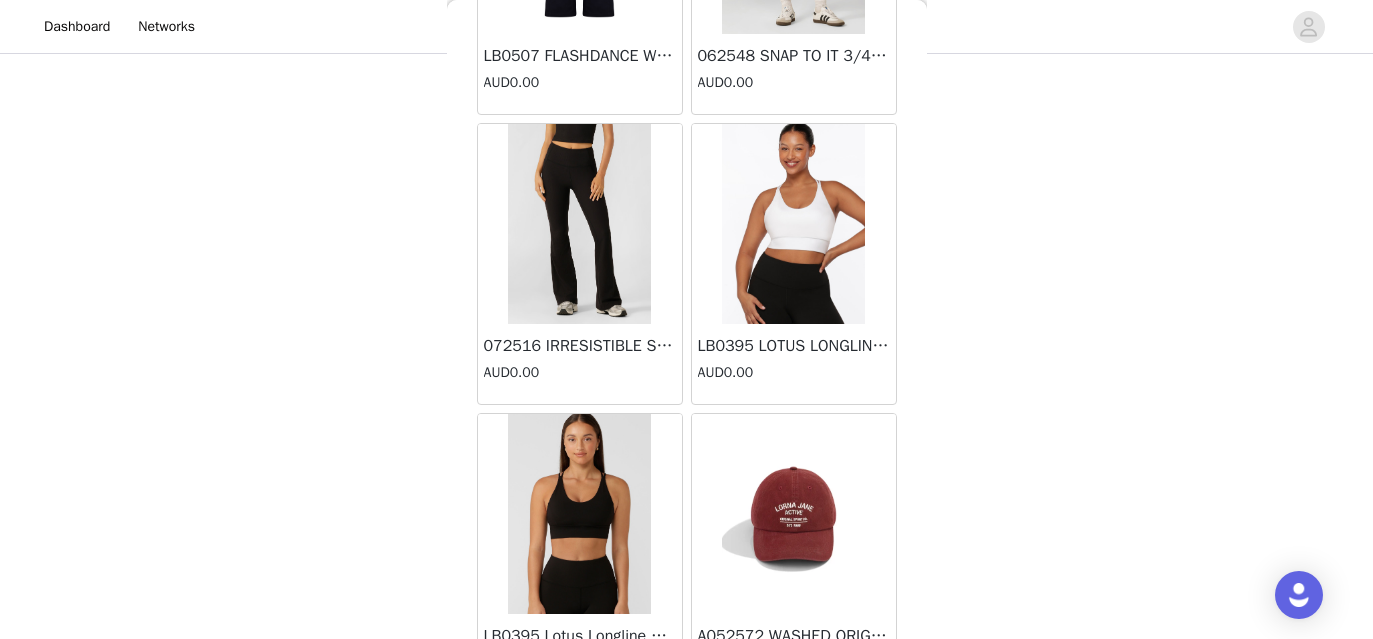 scroll, scrollTop: 1428, scrollLeft: 0, axis: vertical 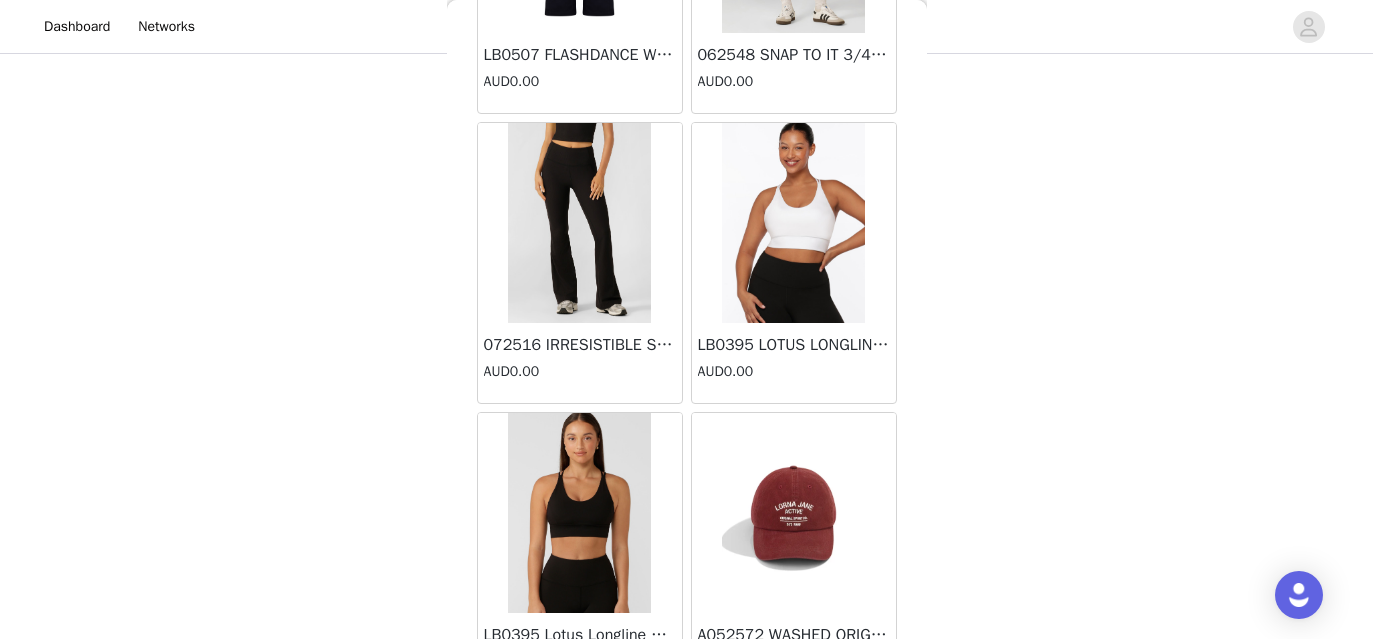 click at bounding box center (793, 513) 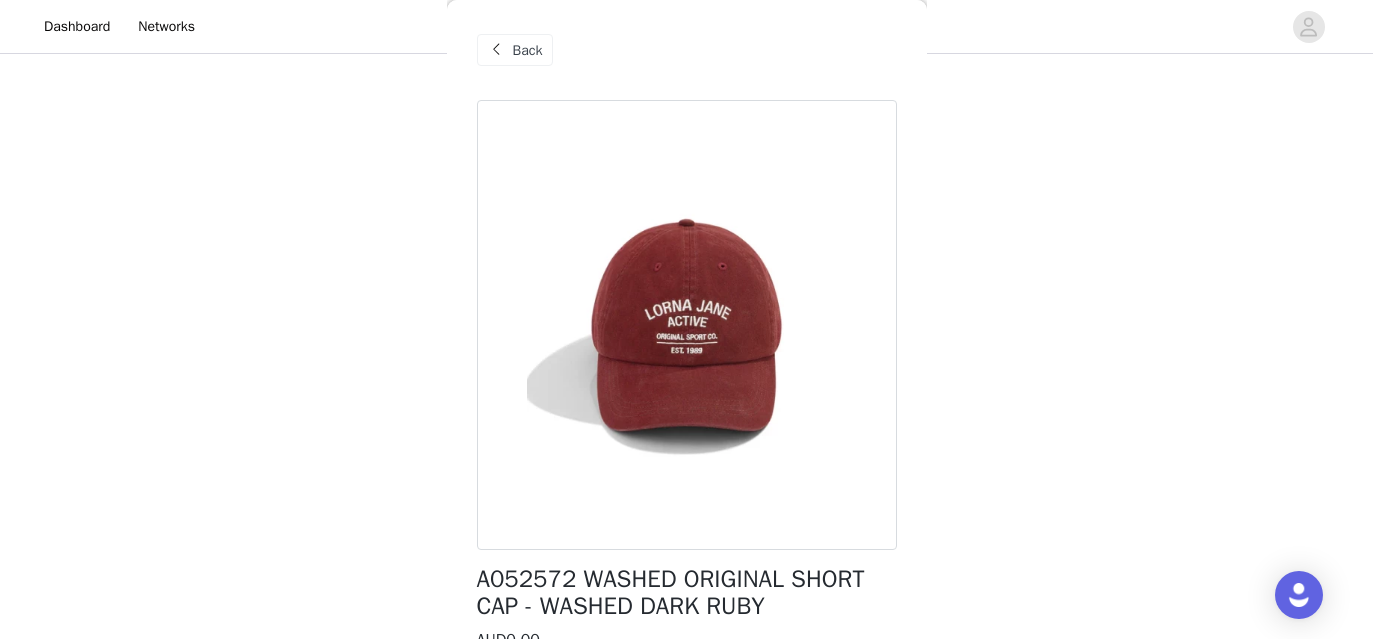 scroll, scrollTop: 105, scrollLeft: 0, axis: vertical 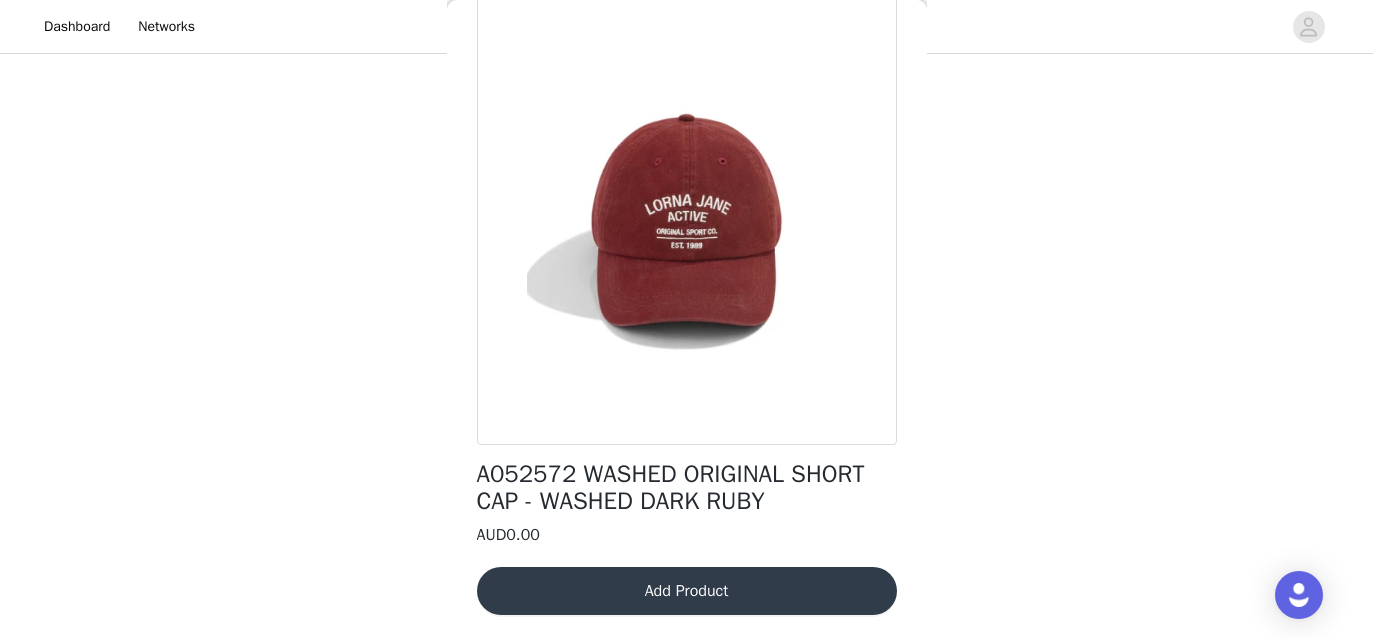 click on "Add Product" at bounding box center (687, 591) 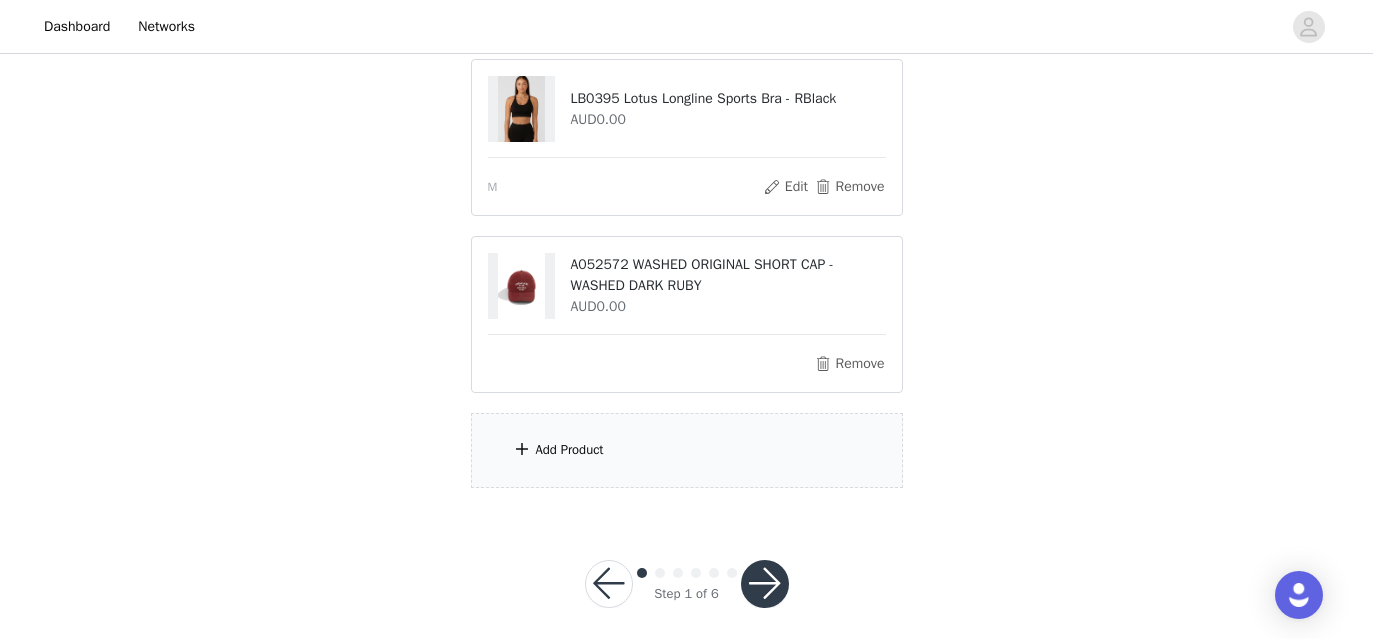 scroll, scrollTop: 587, scrollLeft: 0, axis: vertical 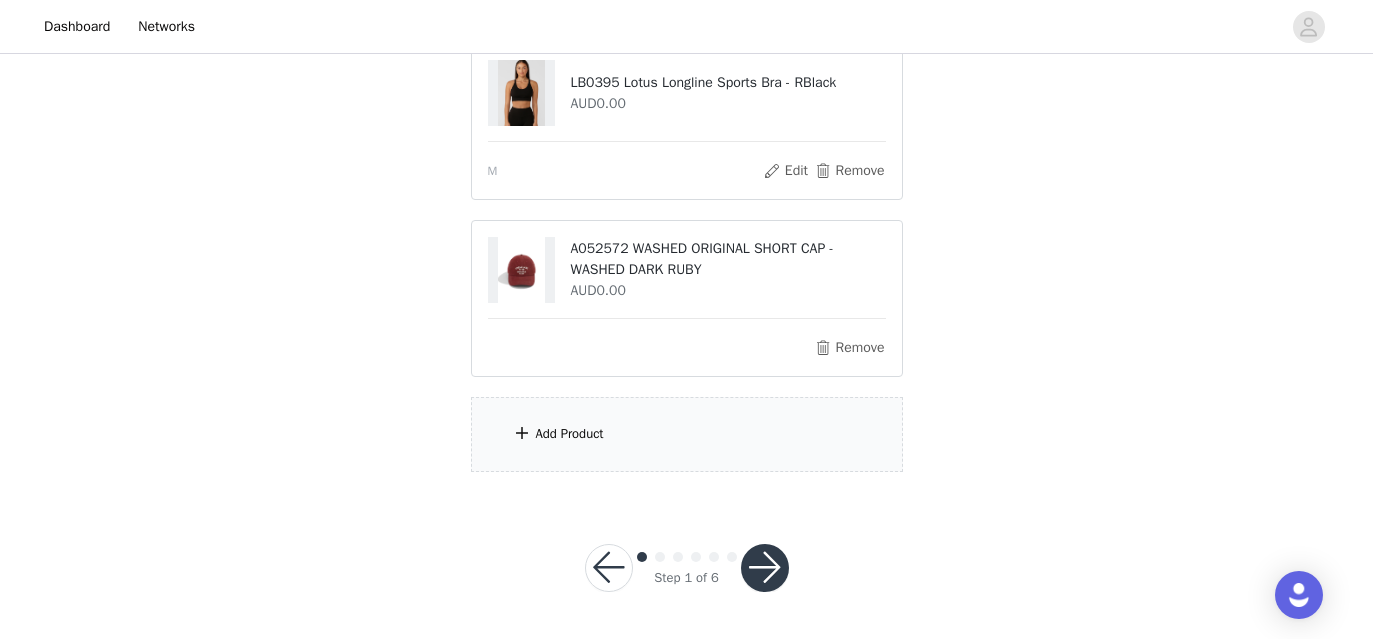 click on "Add Product" at bounding box center (687, 434) 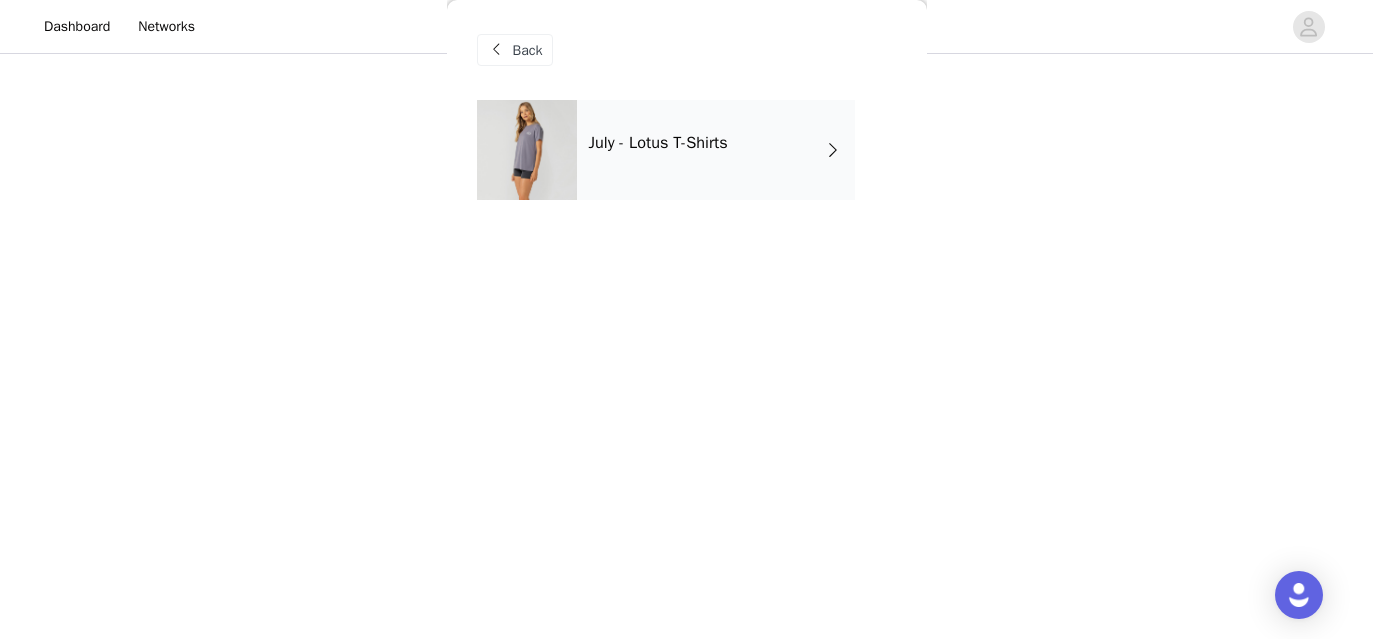 click on "July - Lotus T-Shirts" at bounding box center (658, 143) 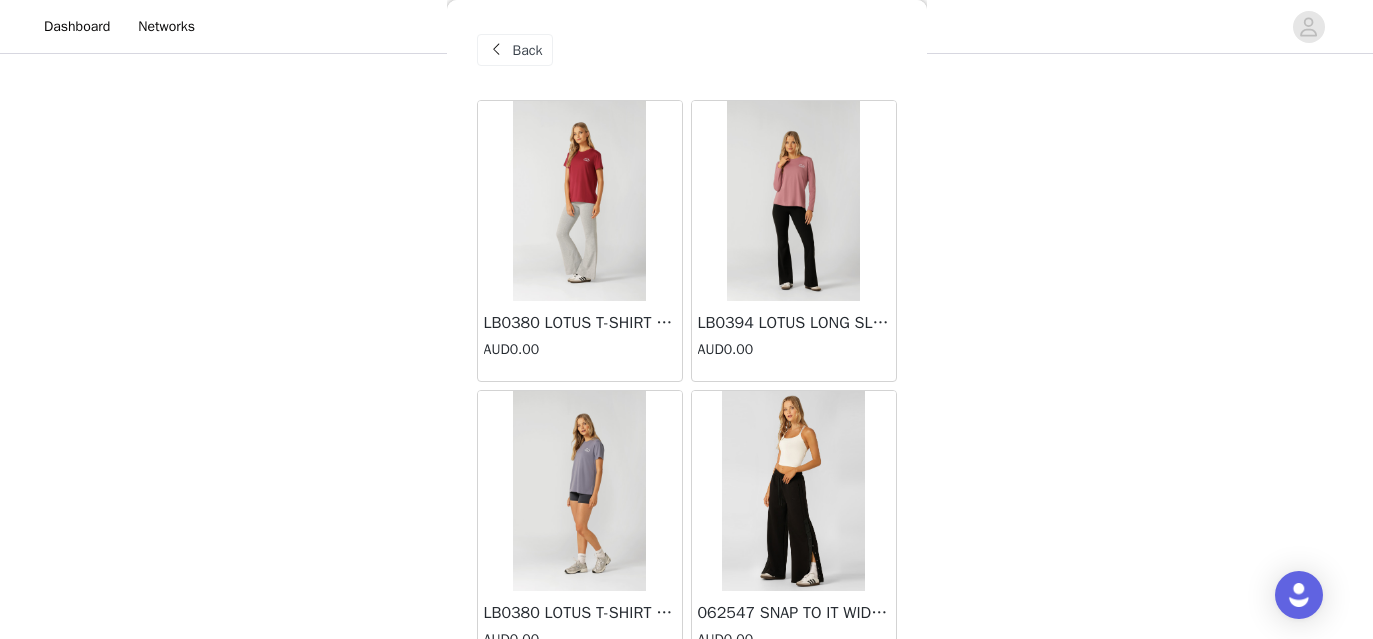 click at bounding box center [579, 491] 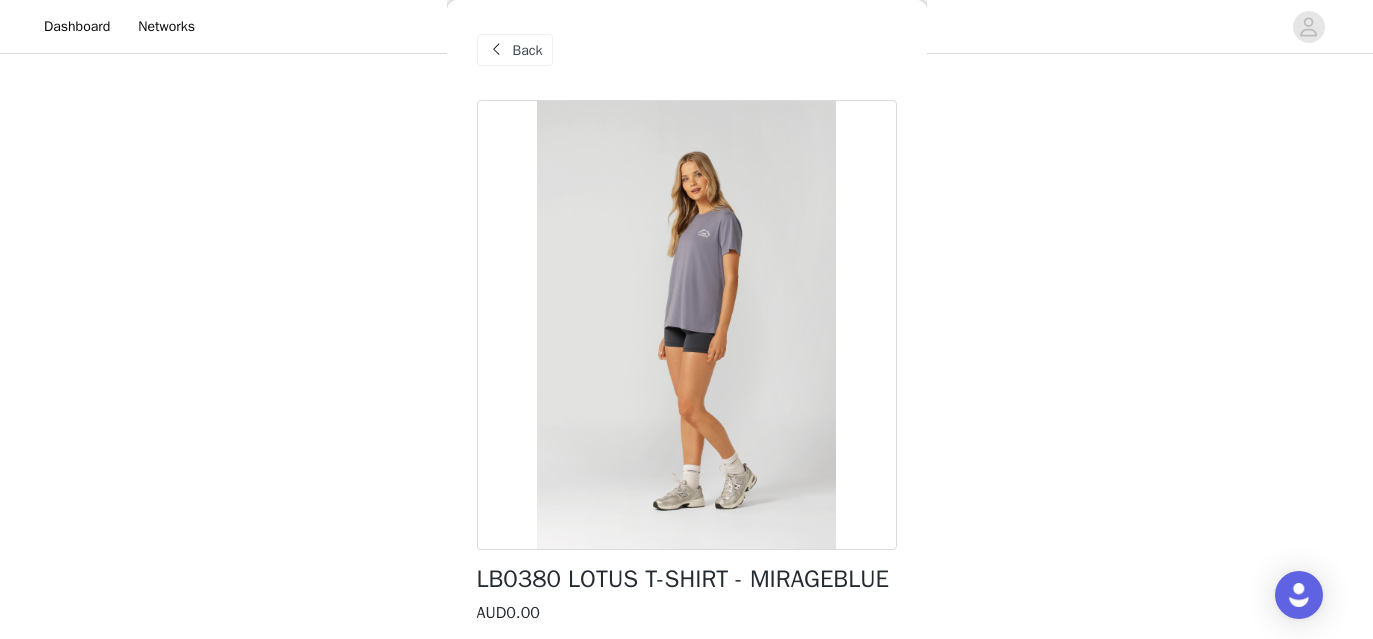 scroll, scrollTop: 174, scrollLeft: 0, axis: vertical 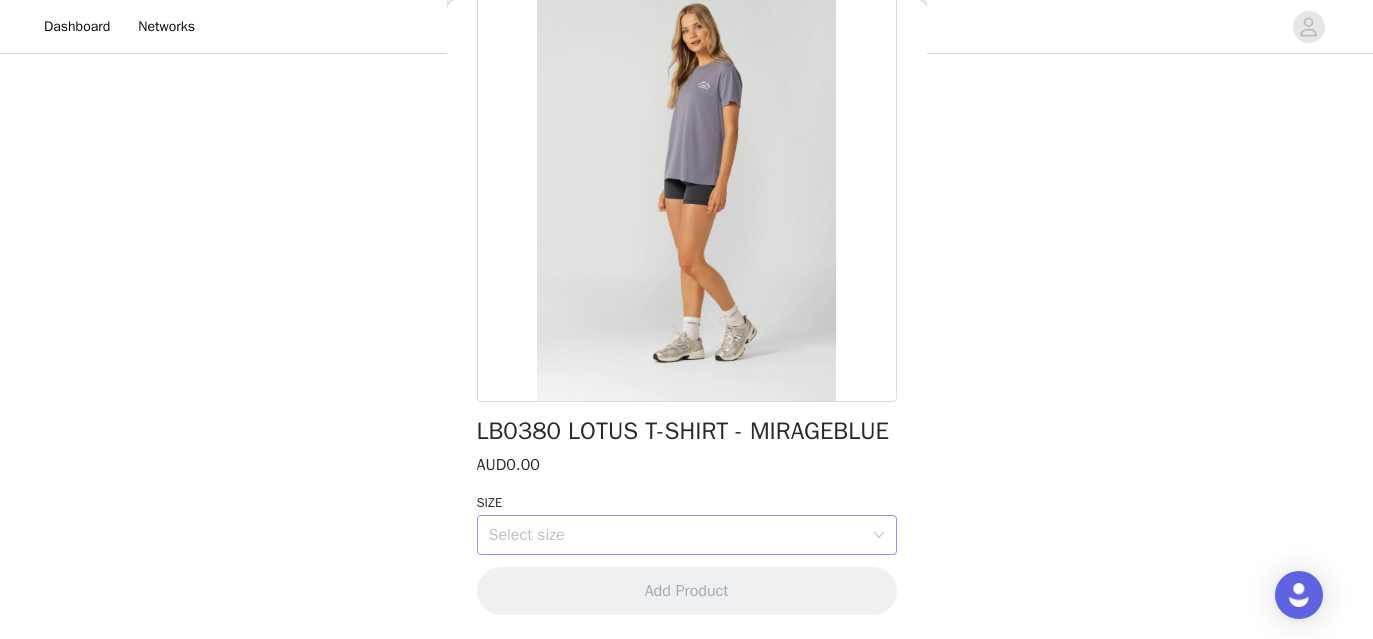 click on "Select size" at bounding box center [676, 535] 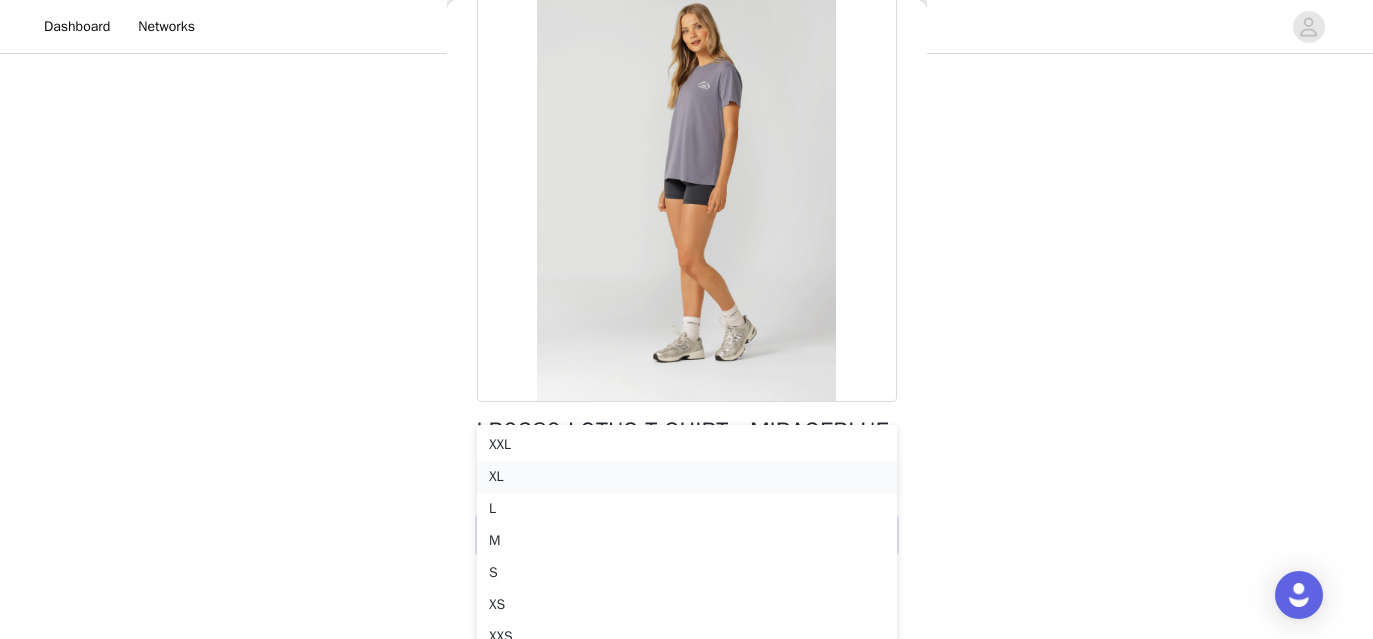 scroll, scrollTop: 727, scrollLeft: 0, axis: vertical 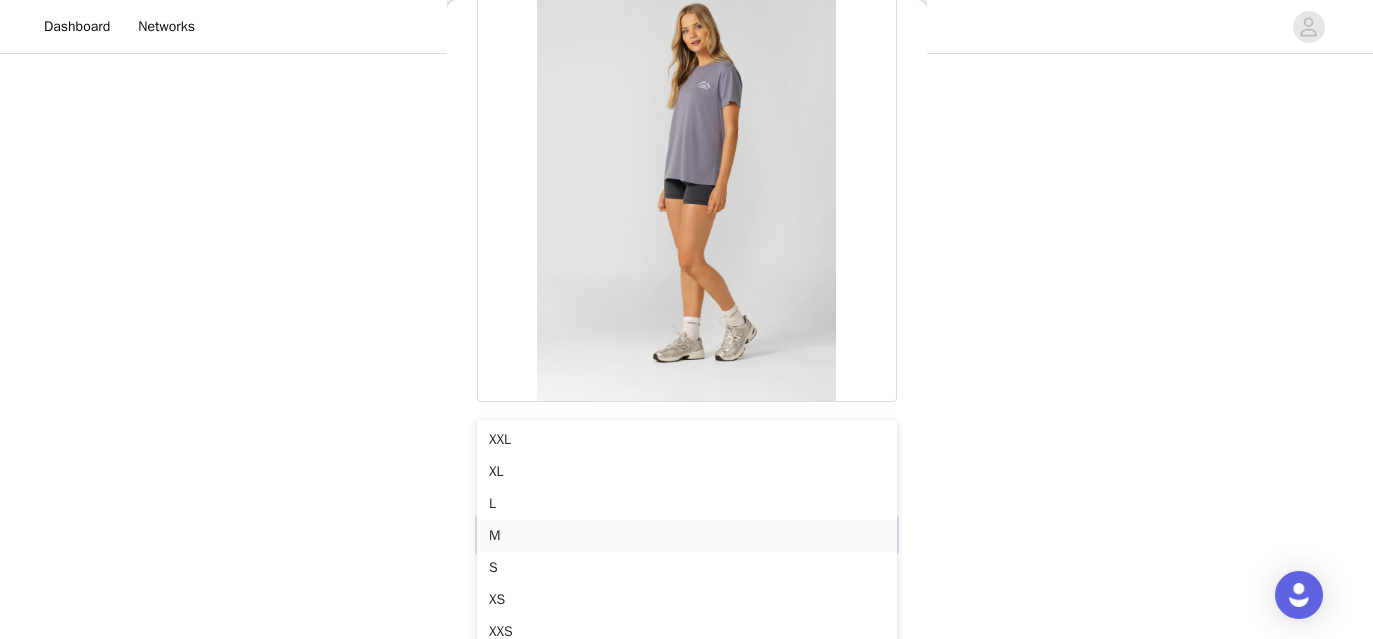 click on "M" at bounding box center (687, 536) 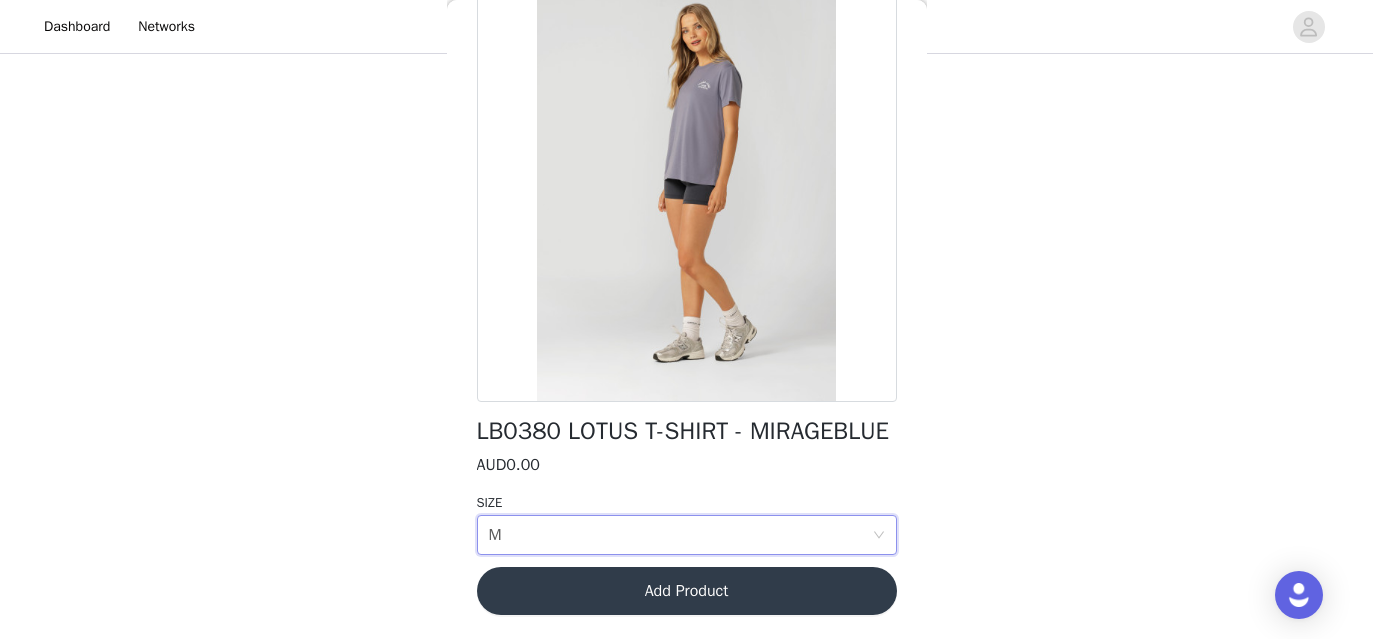 scroll, scrollTop: 587, scrollLeft: 0, axis: vertical 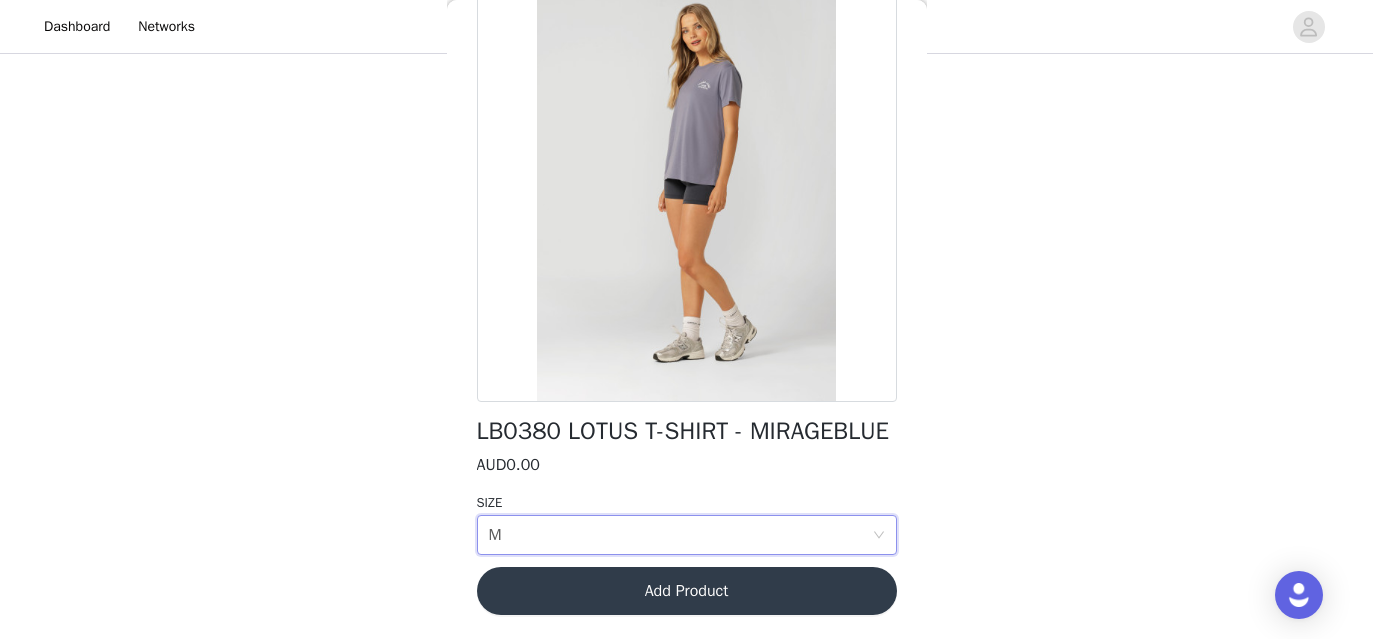 click on "Add Product" at bounding box center [687, 591] 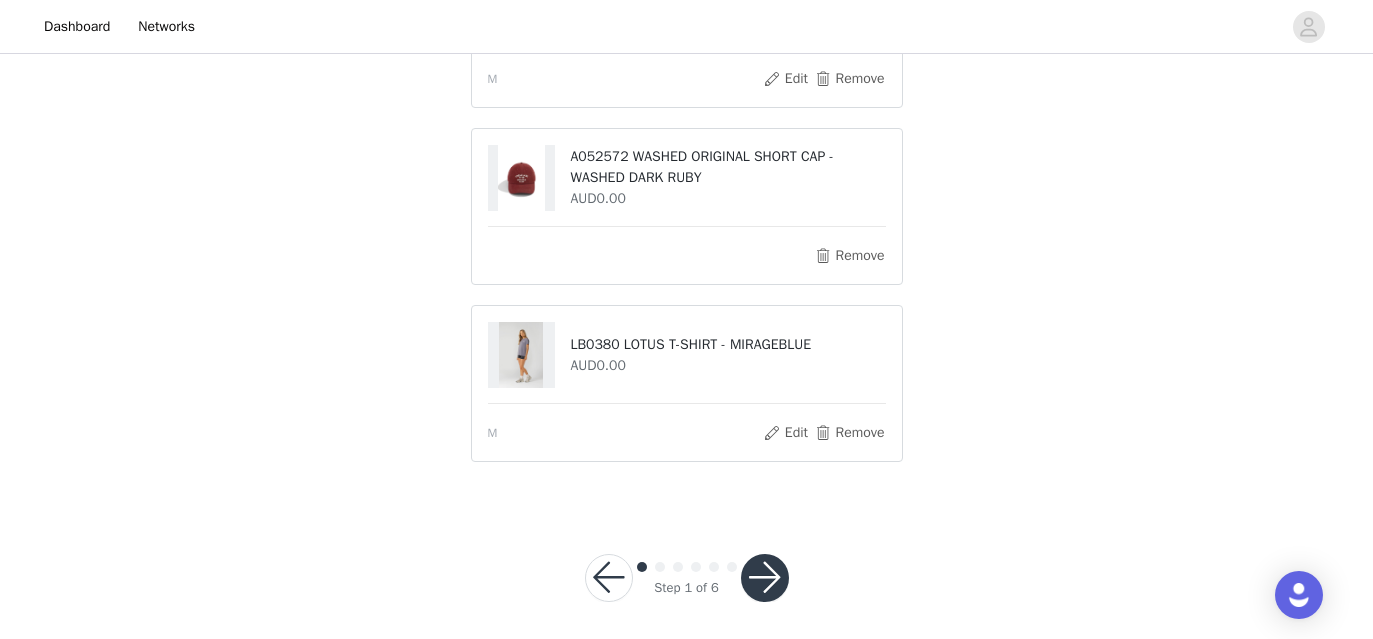 scroll, scrollTop: 635, scrollLeft: 0, axis: vertical 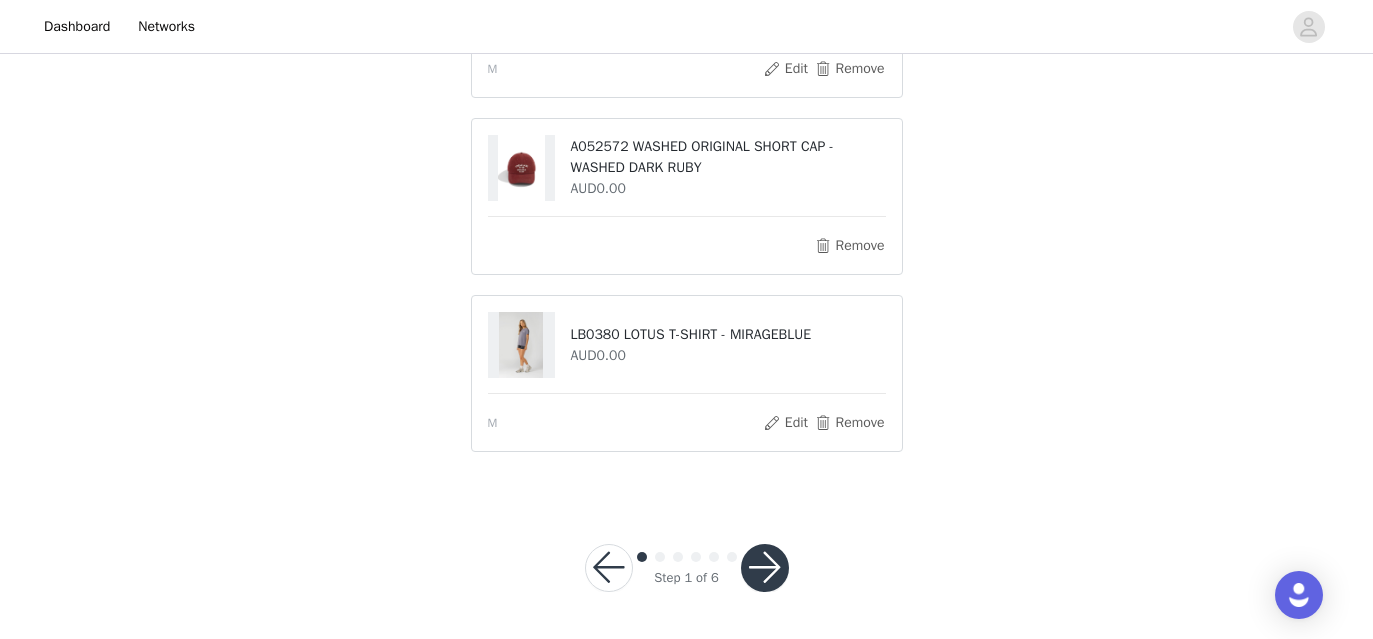 click at bounding box center (765, 568) 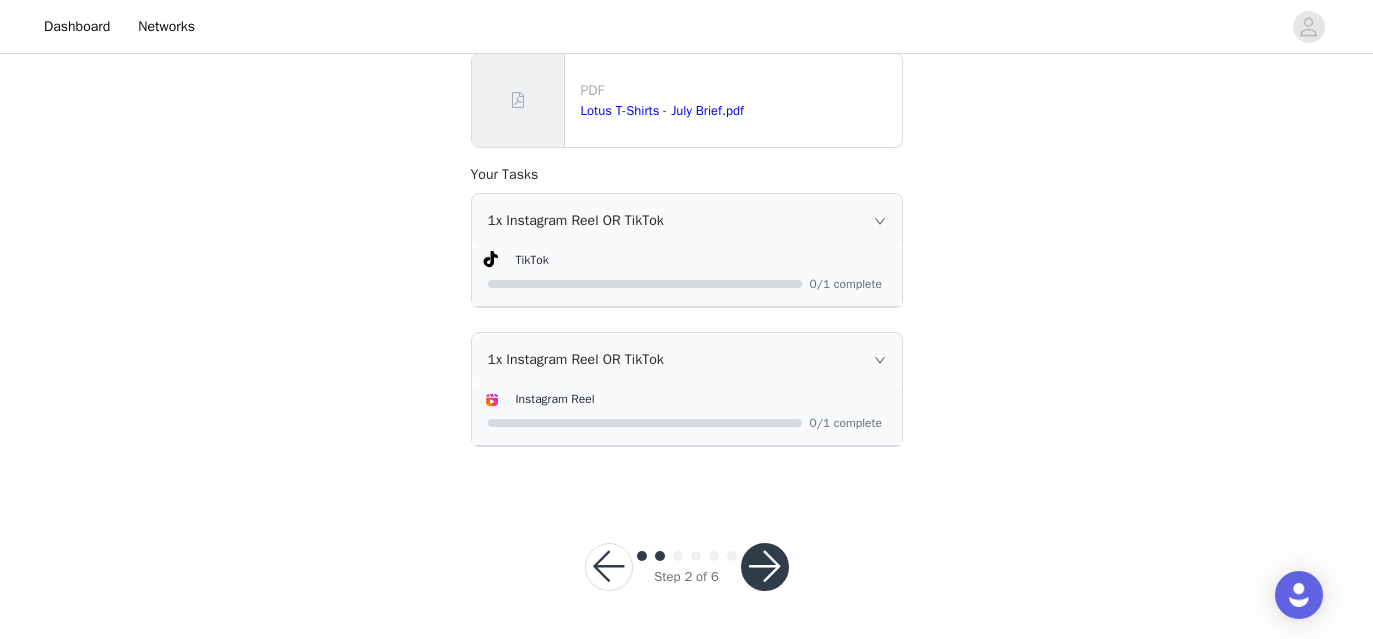 scroll, scrollTop: 332, scrollLeft: 0, axis: vertical 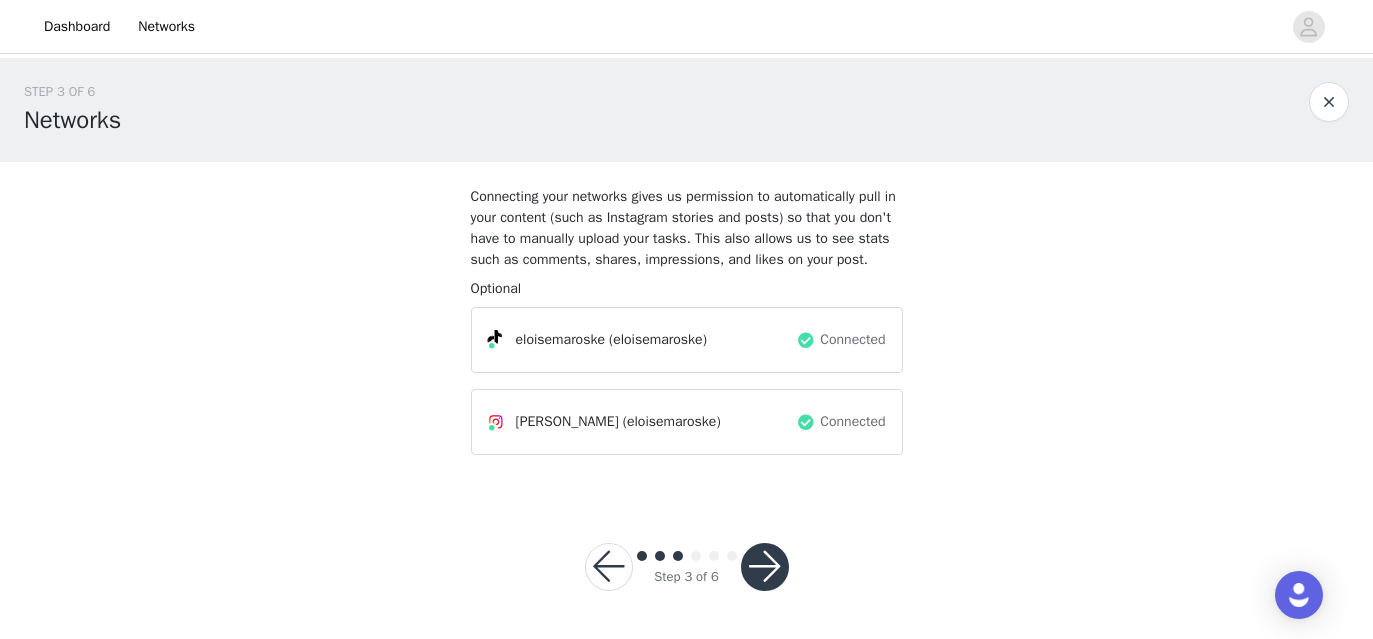 click at bounding box center (765, 567) 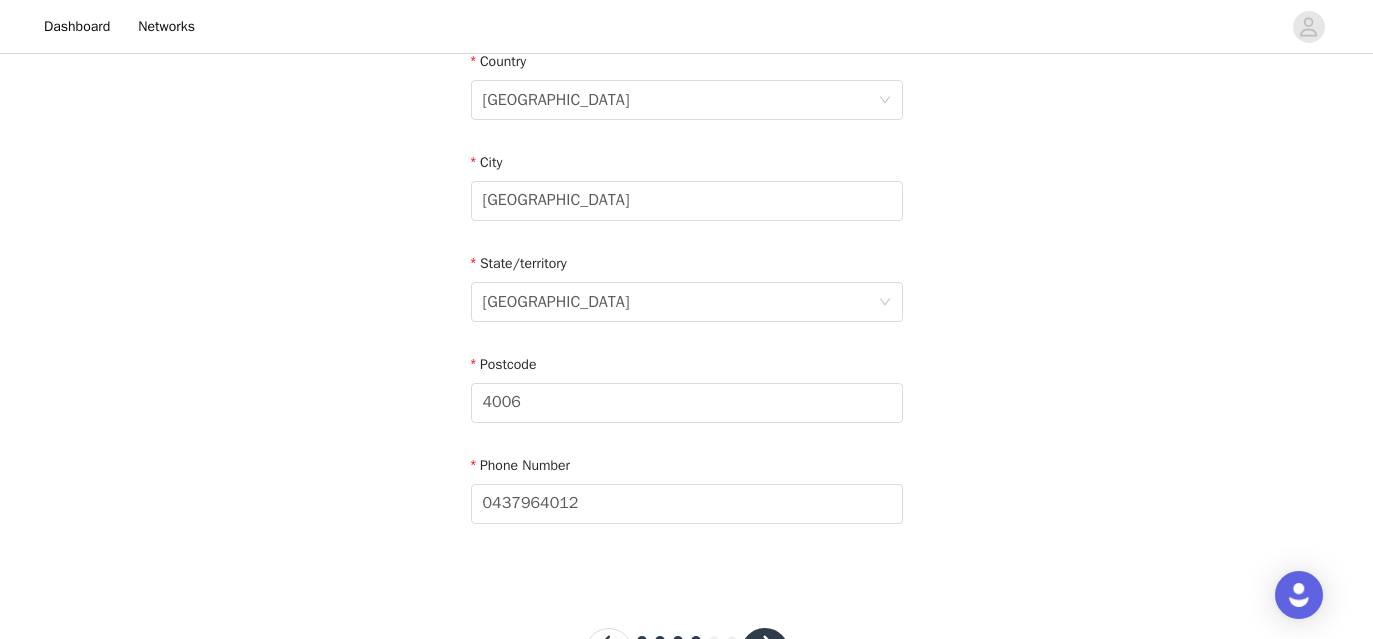 scroll, scrollTop: 724, scrollLeft: 0, axis: vertical 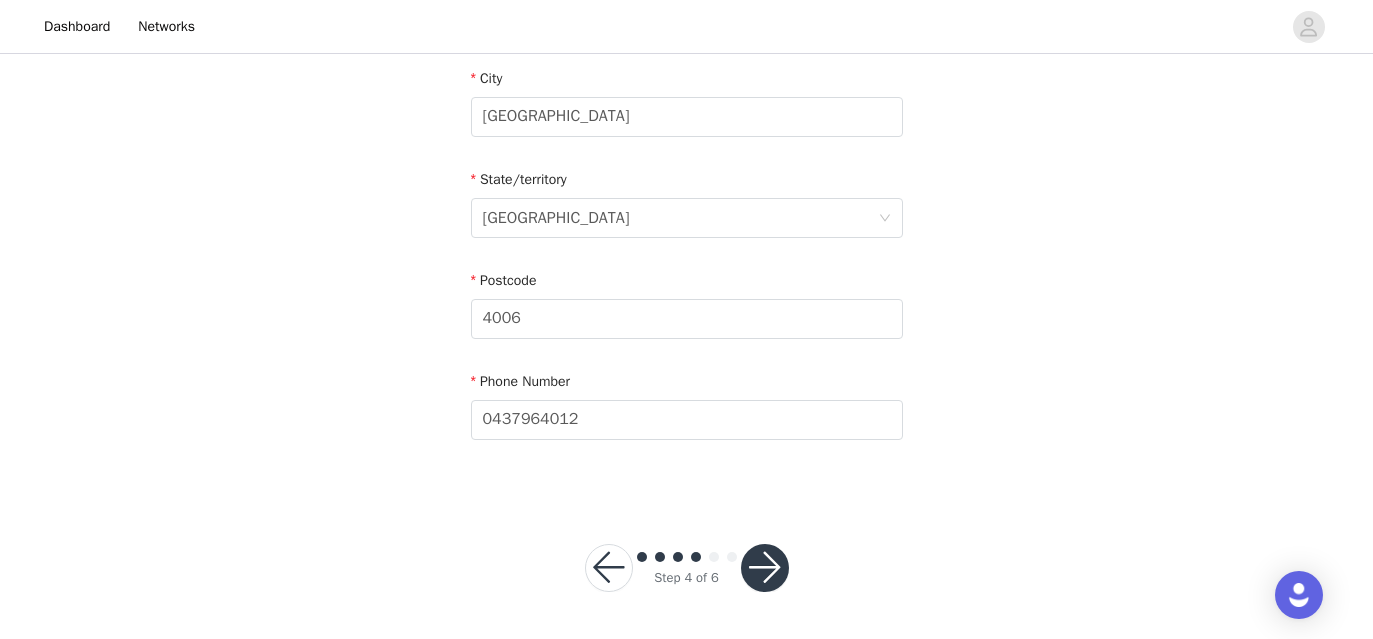 click at bounding box center (765, 568) 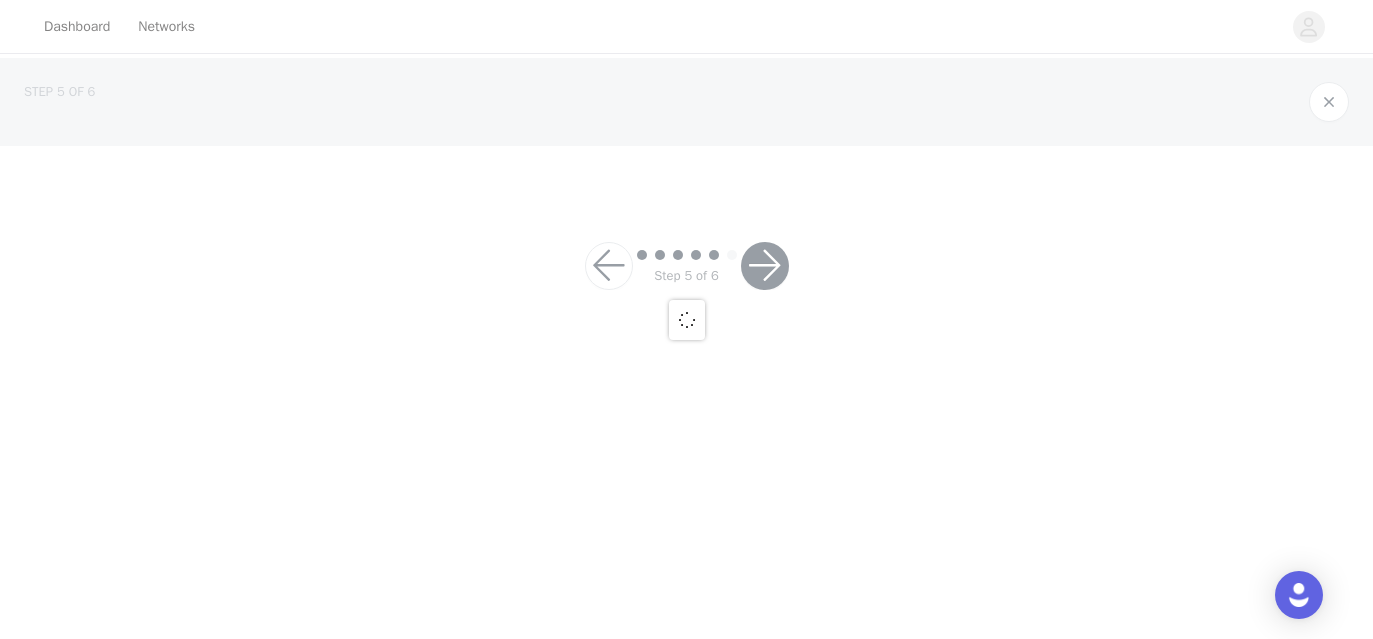 scroll, scrollTop: 0, scrollLeft: 0, axis: both 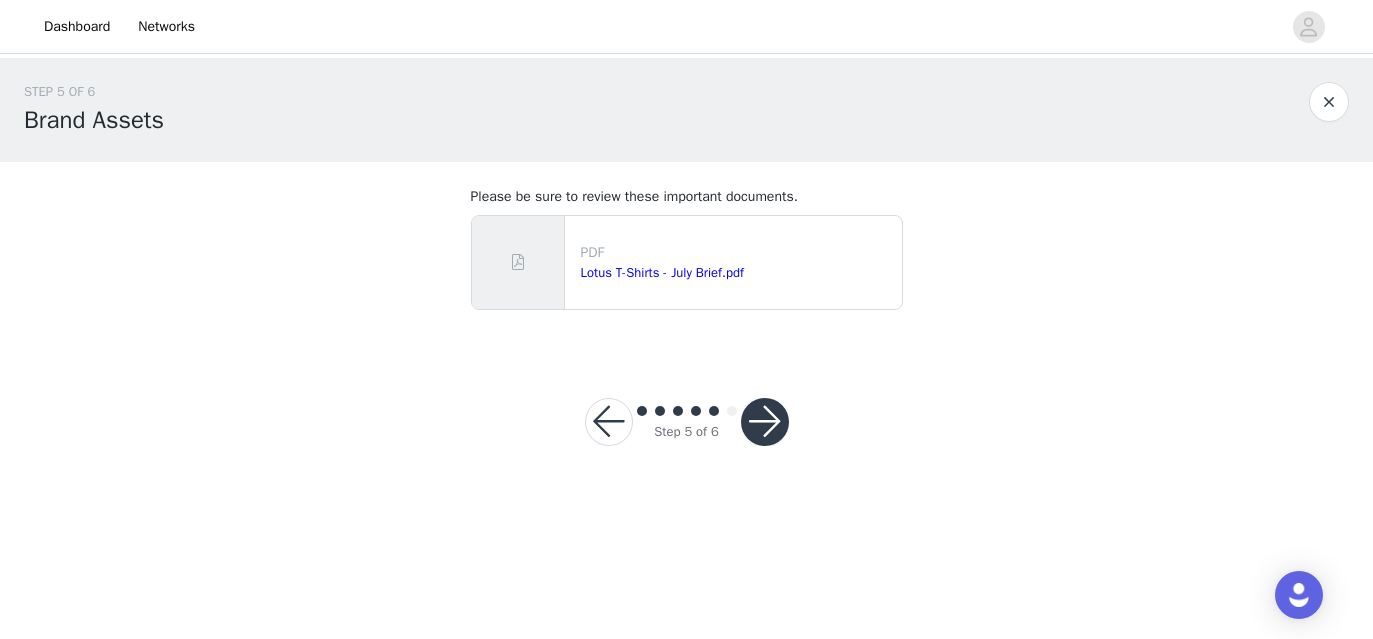 click at bounding box center [765, 422] 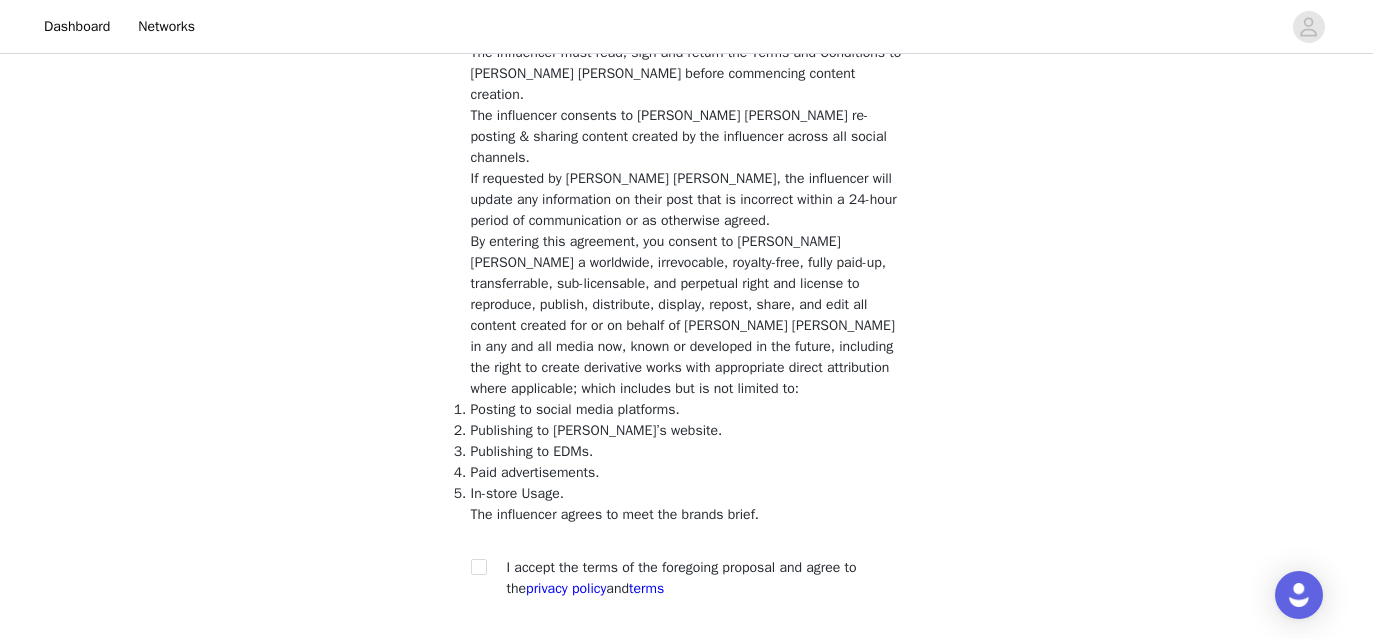 scroll, scrollTop: 768, scrollLeft: 0, axis: vertical 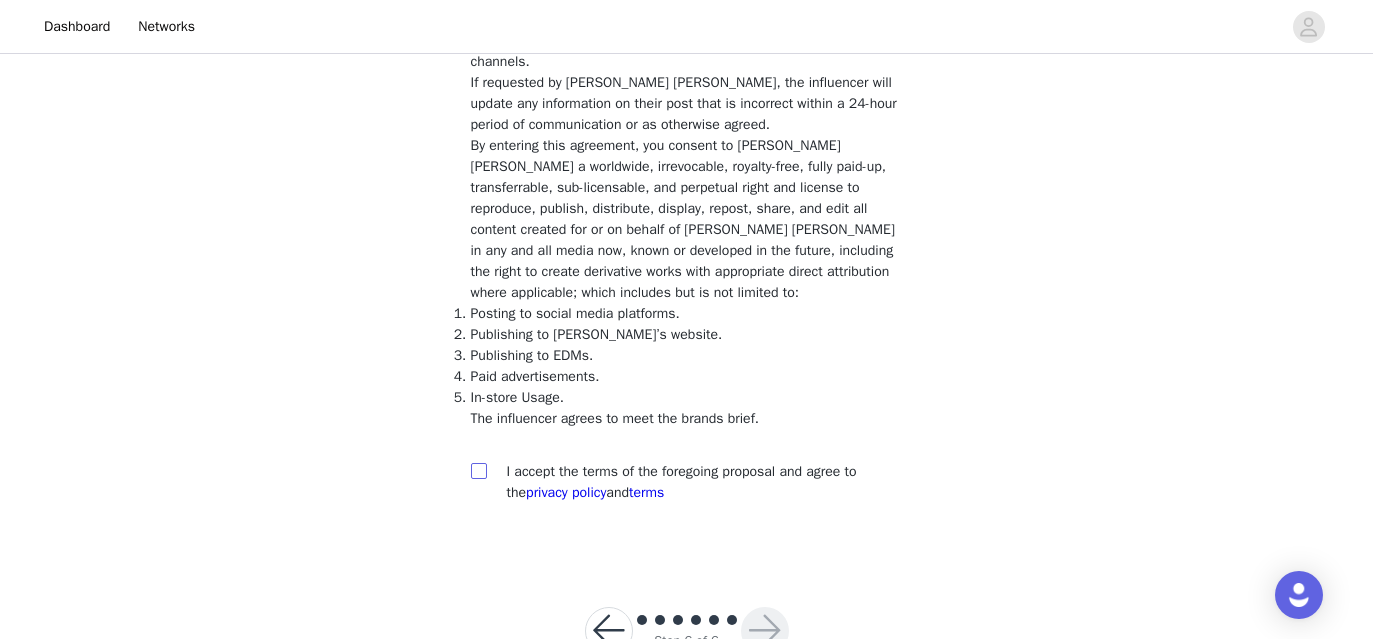 click at bounding box center (478, 470) 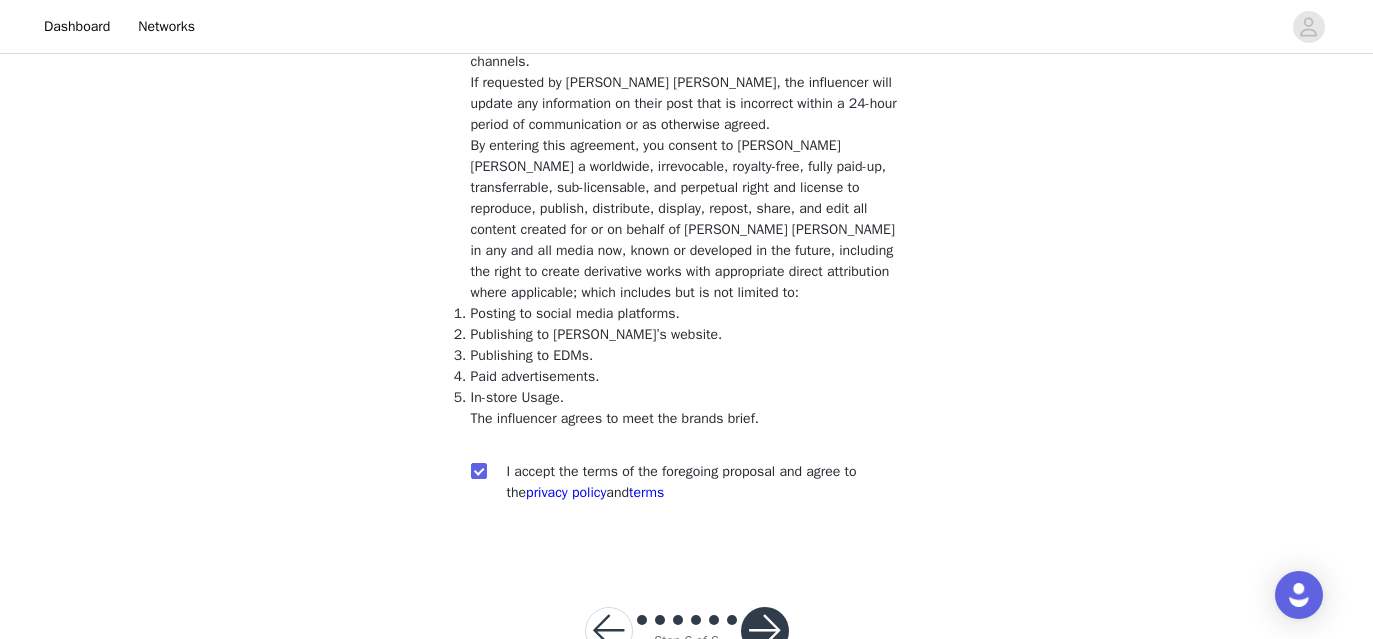 click at bounding box center (765, 631) 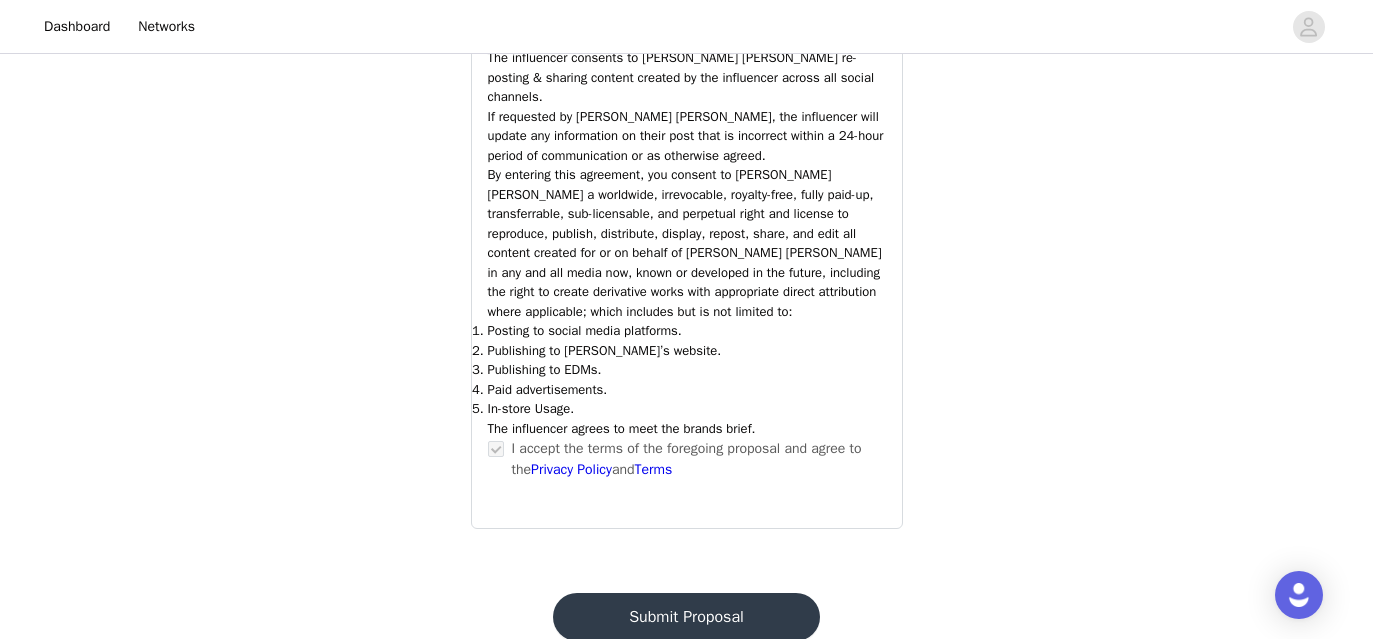 click on "Submit Proposal" at bounding box center (686, 617) 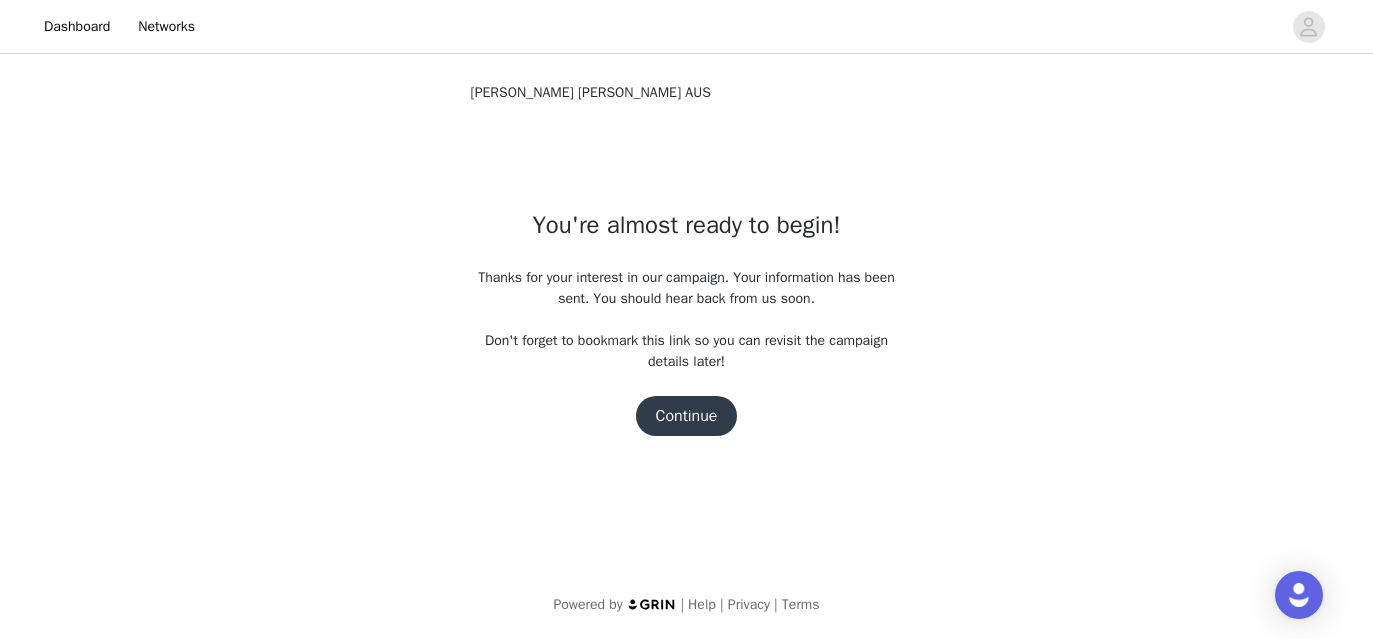 scroll, scrollTop: 0, scrollLeft: 0, axis: both 